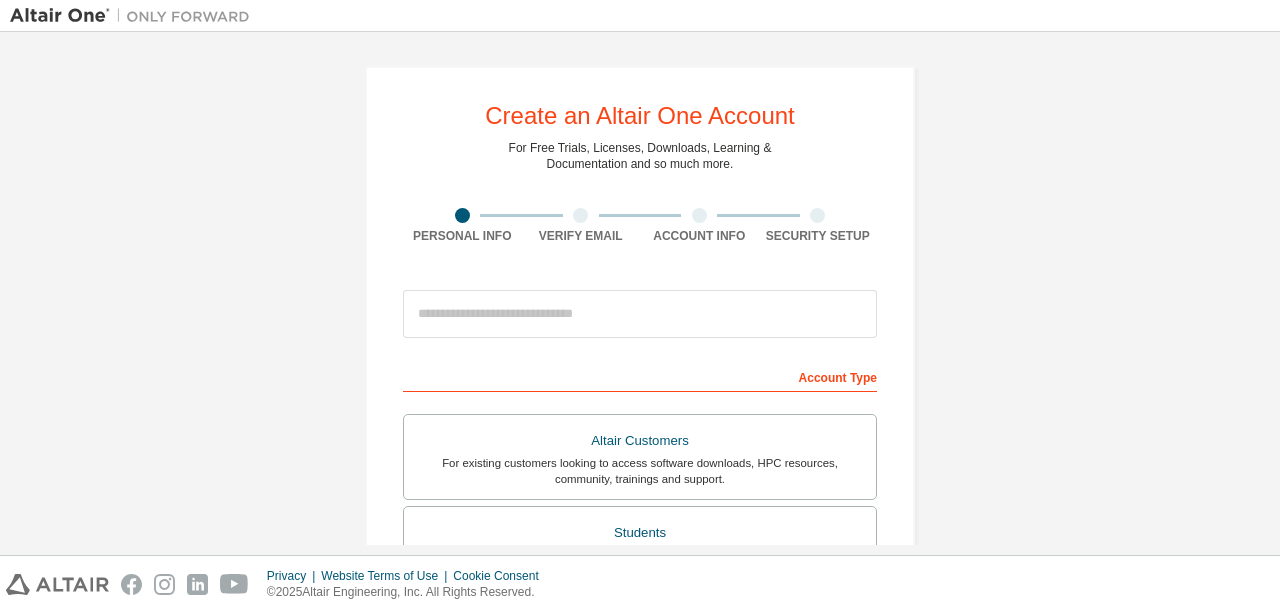 scroll, scrollTop: 0, scrollLeft: 0, axis: both 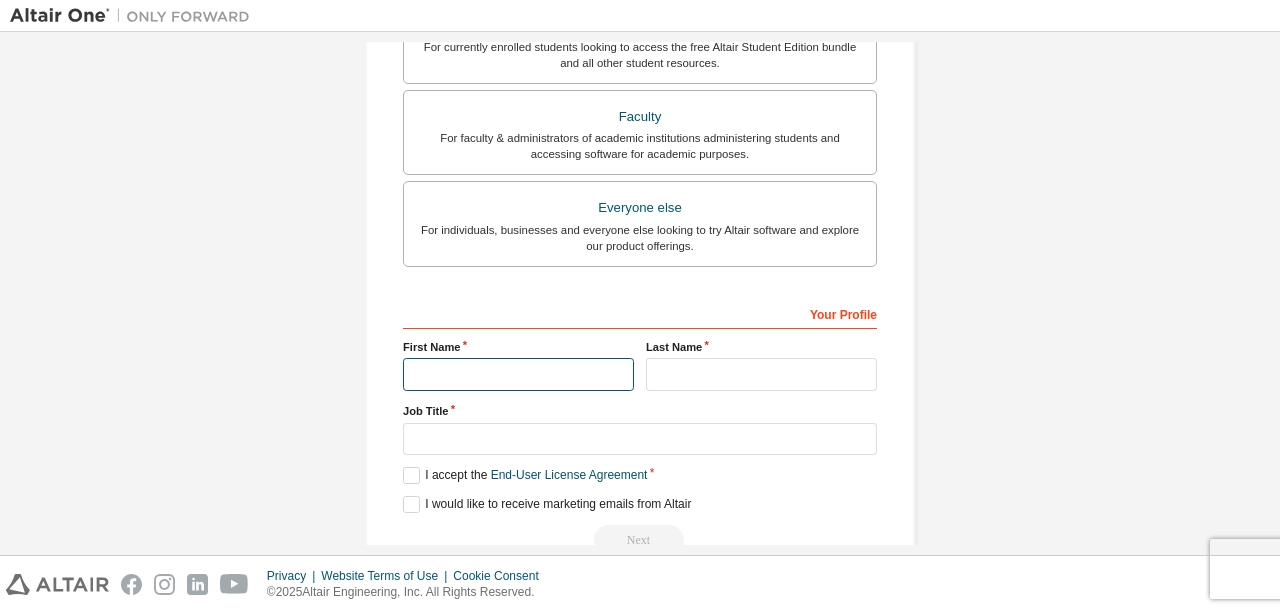 click at bounding box center (518, 374) 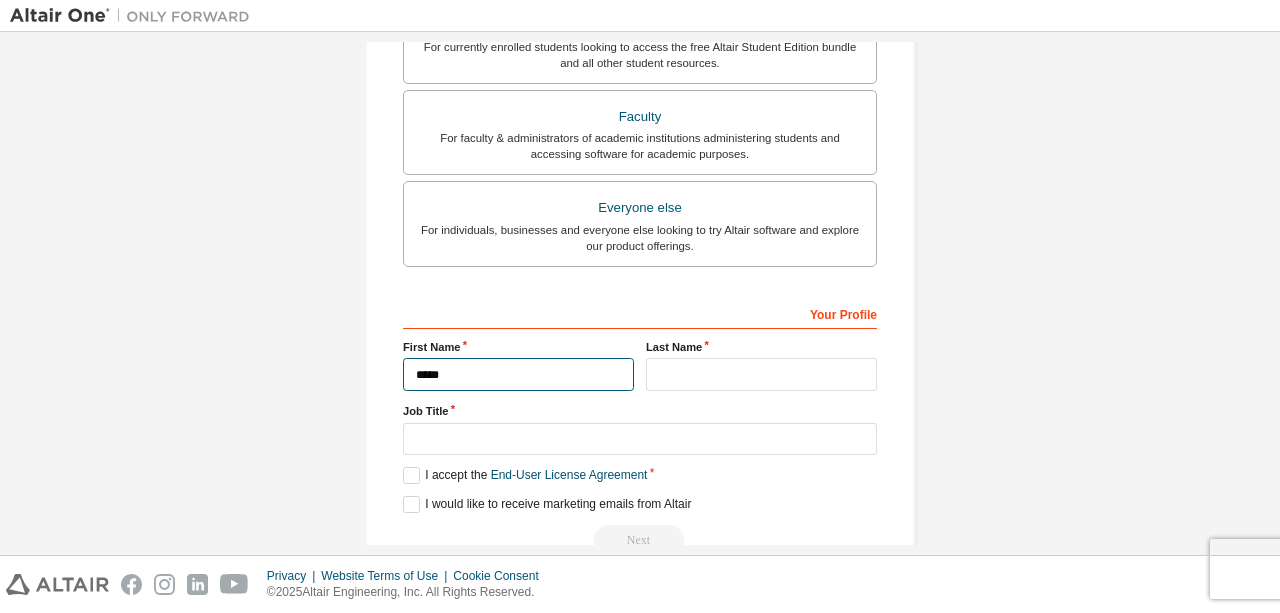 type on "*****" 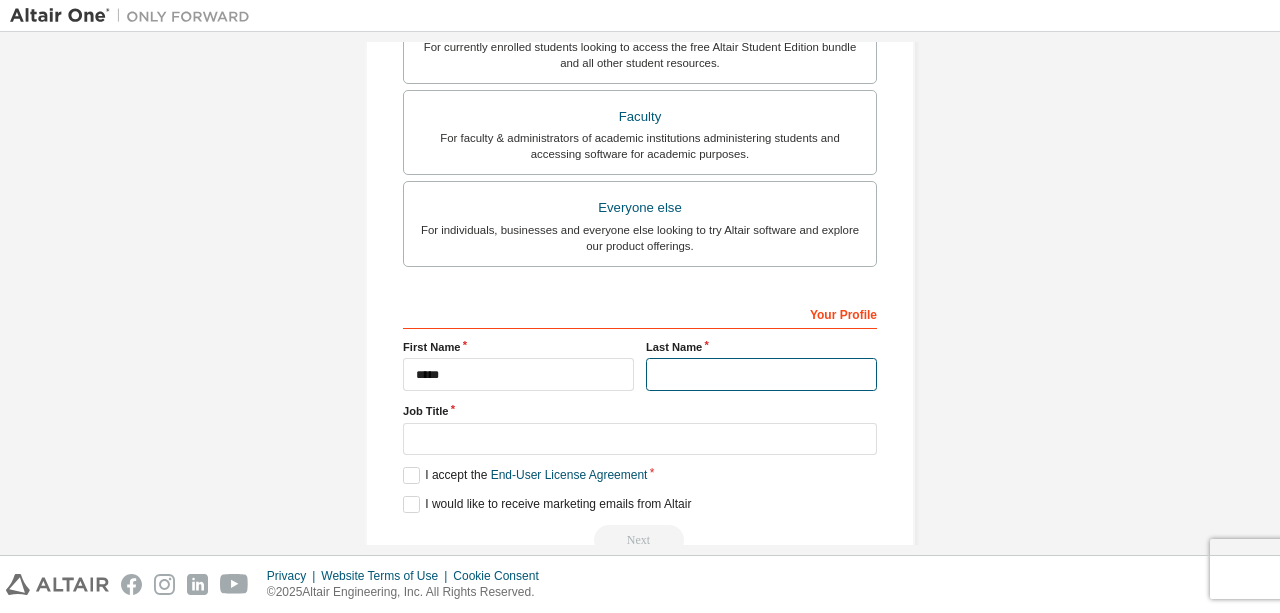 click at bounding box center (761, 374) 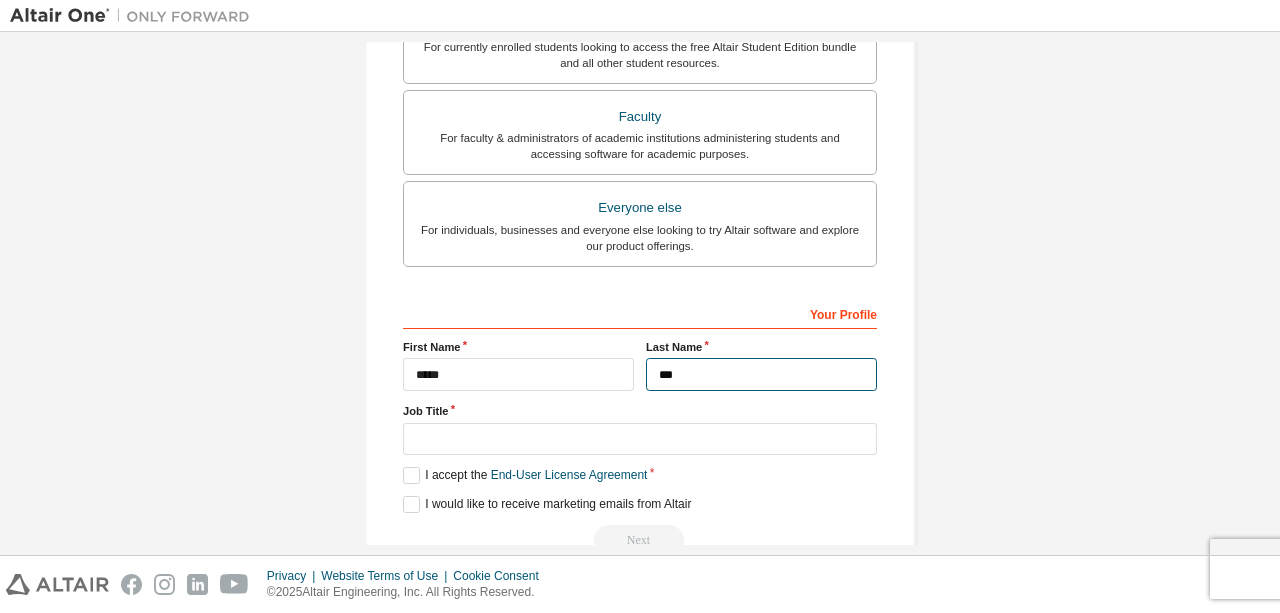type on "***" 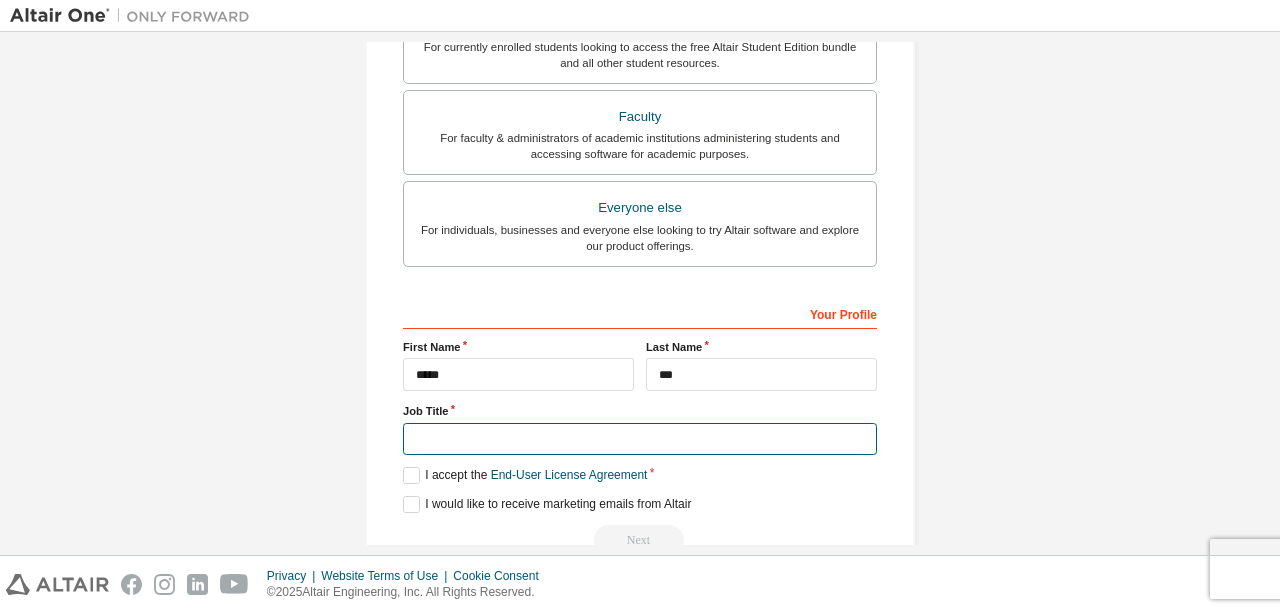 click at bounding box center (640, 439) 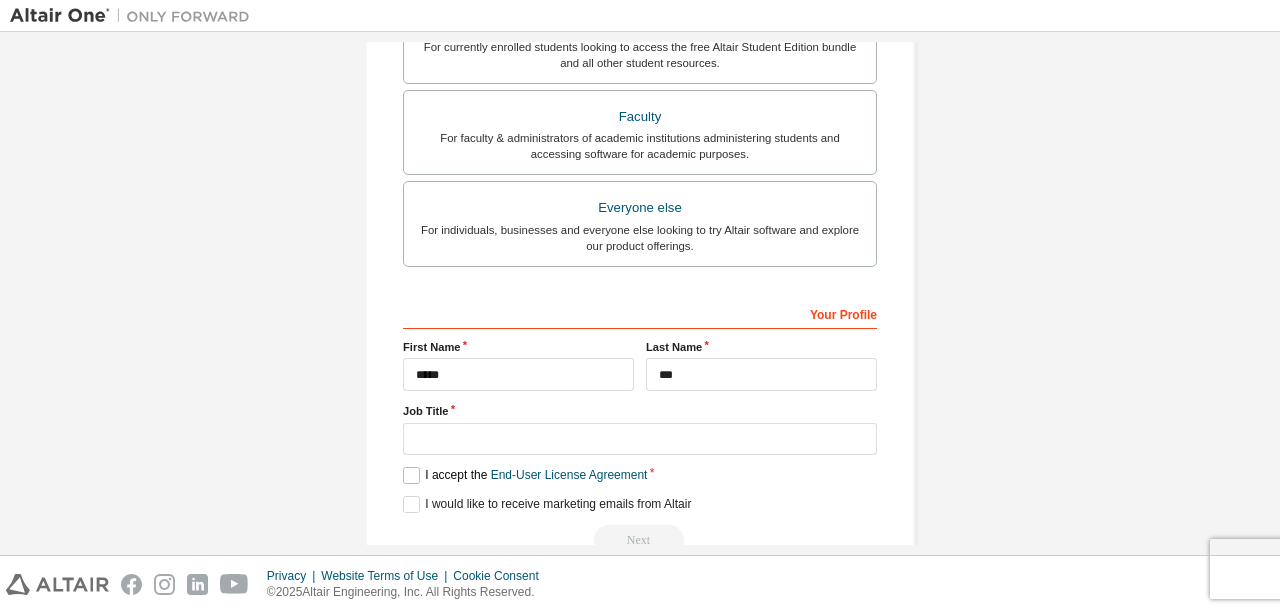click on "I accept the    End-User License Agreement" at bounding box center [525, 475] 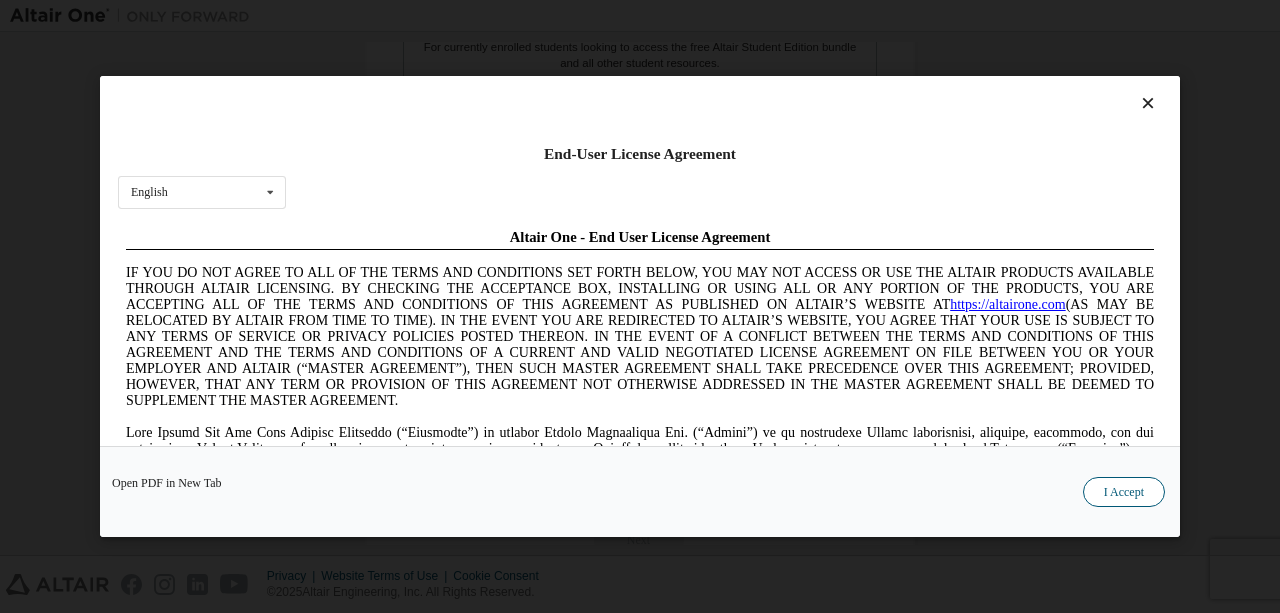 scroll, scrollTop: 0, scrollLeft: 0, axis: both 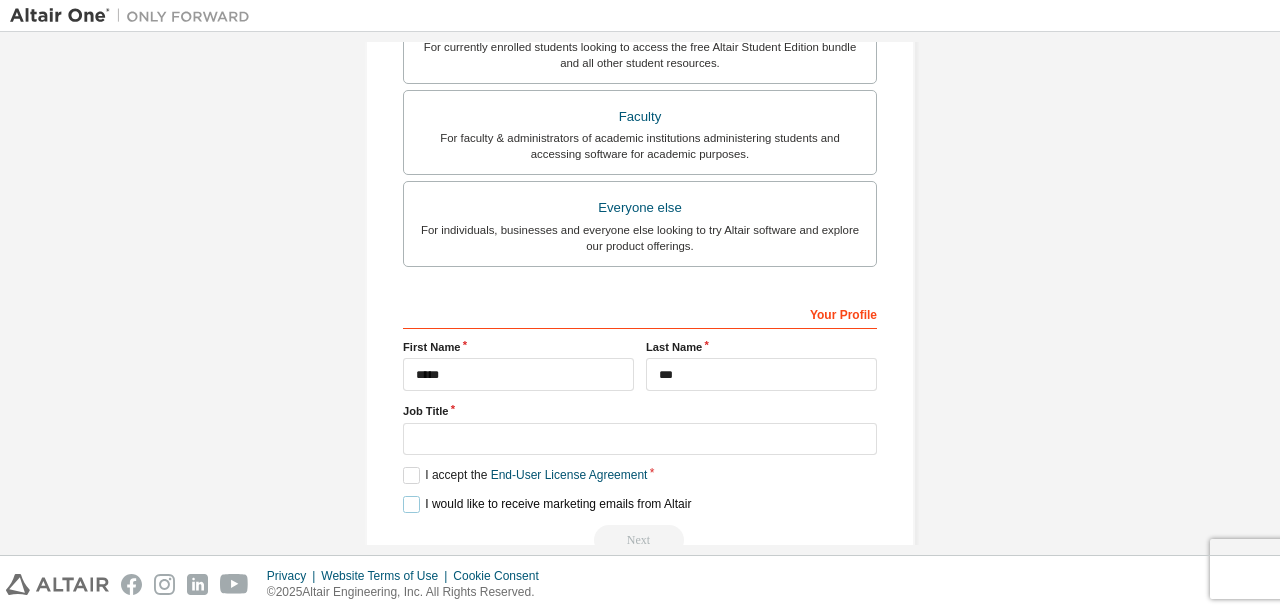 click on "I would like to receive marketing emails from Altair" at bounding box center (547, 504) 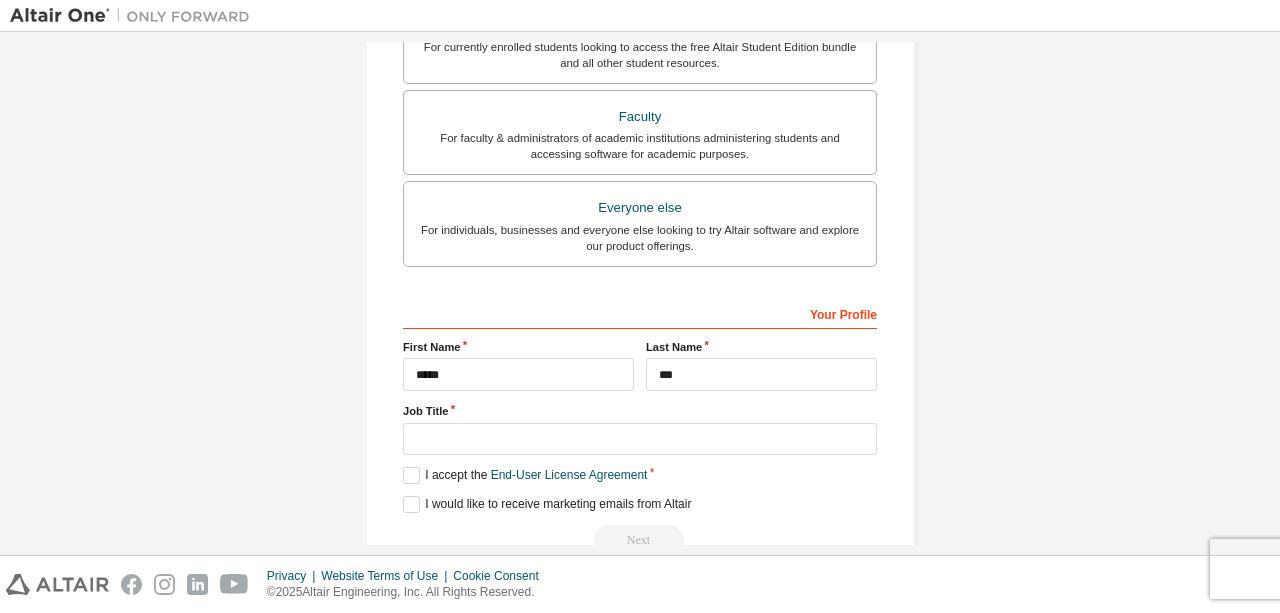 click on "Next" at bounding box center (640, 540) 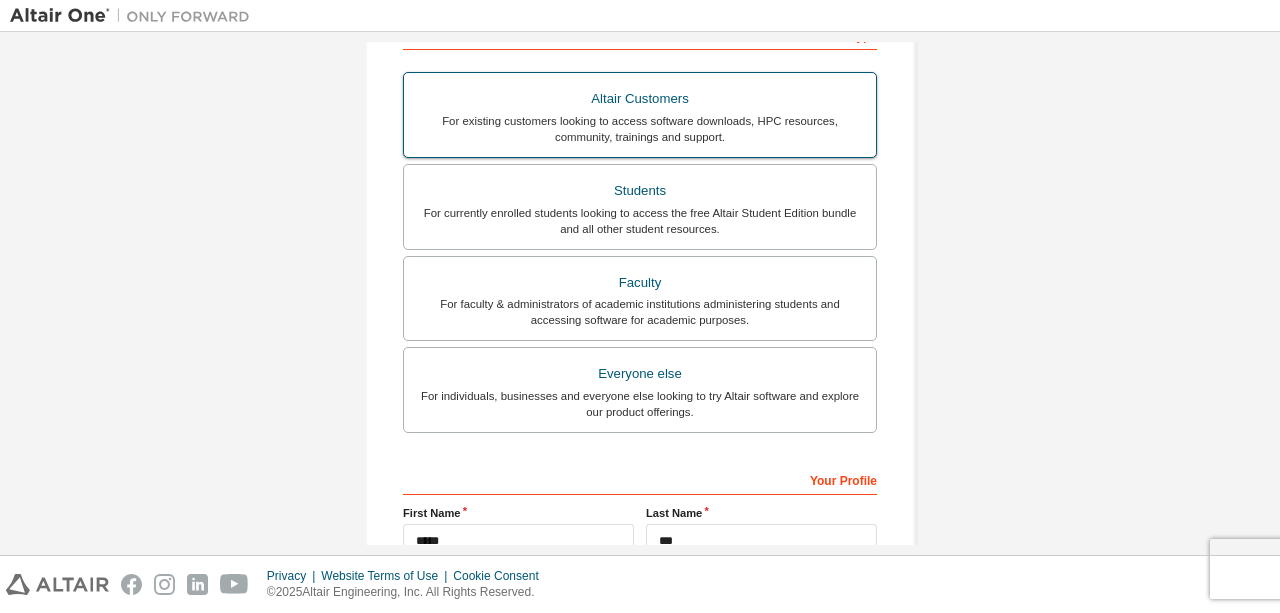 scroll, scrollTop: 343, scrollLeft: 0, axis: vertical 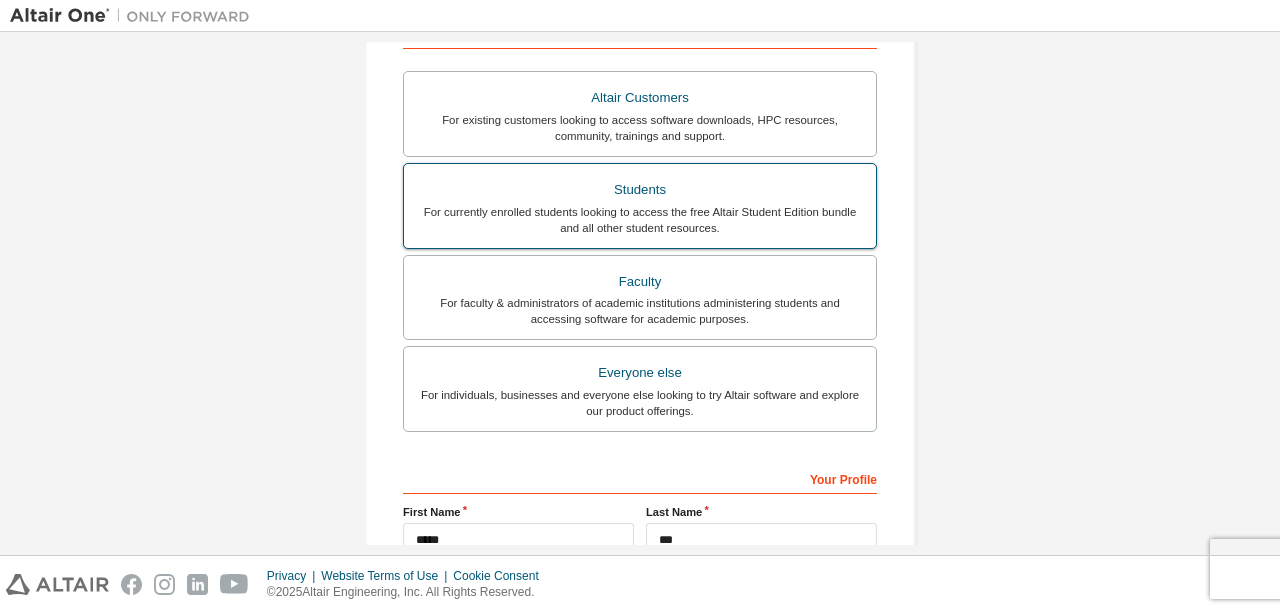 click on "For currently enrolled students looking to access the free Altair Student Edition bundle and all other student resources." at bounding box center [640, 220] 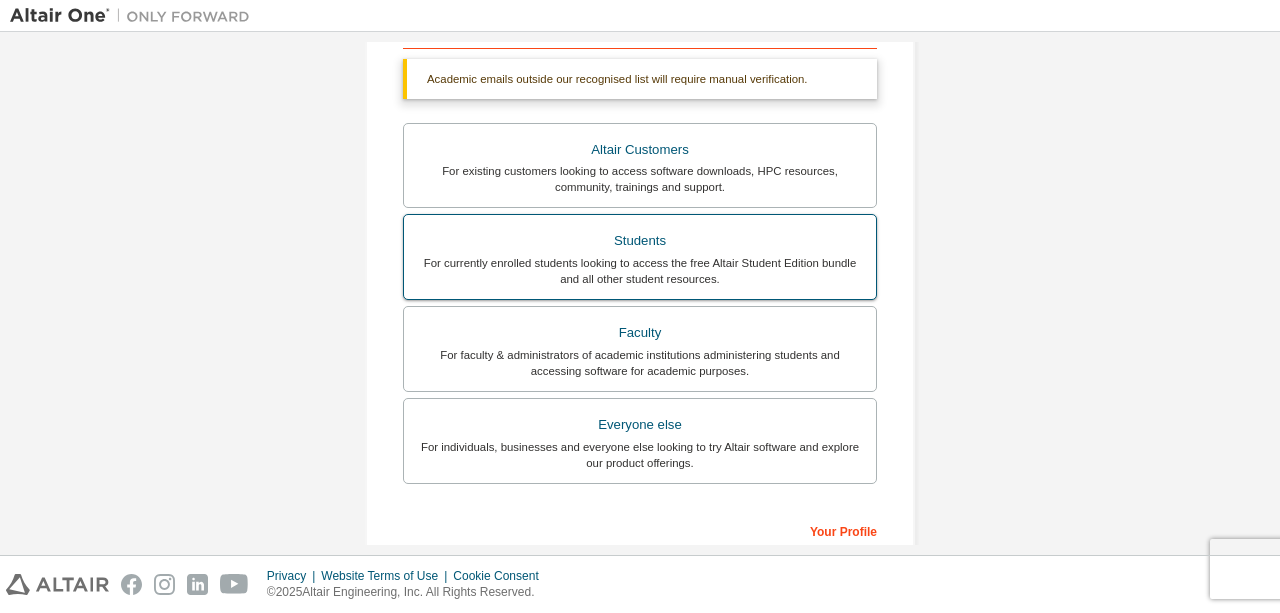 scroll, scrollTop: 602, scrollLeft: 0, axis: vertical 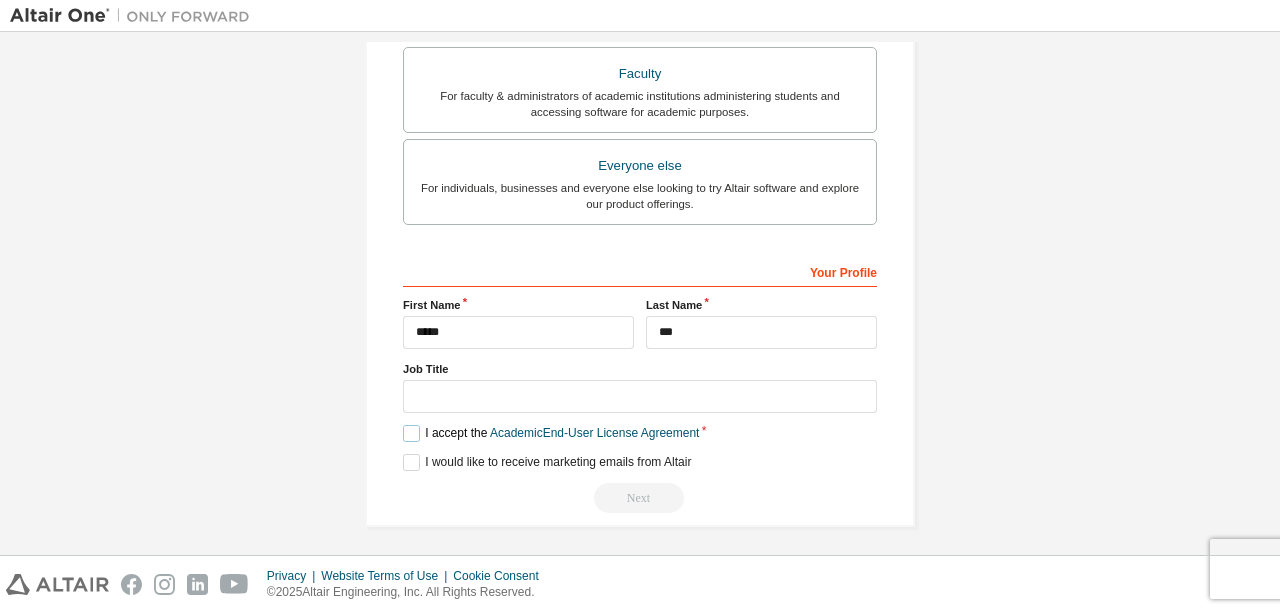 click on "I accept the   Academic   End-User License Agreement" at bounding box center [551, 433] 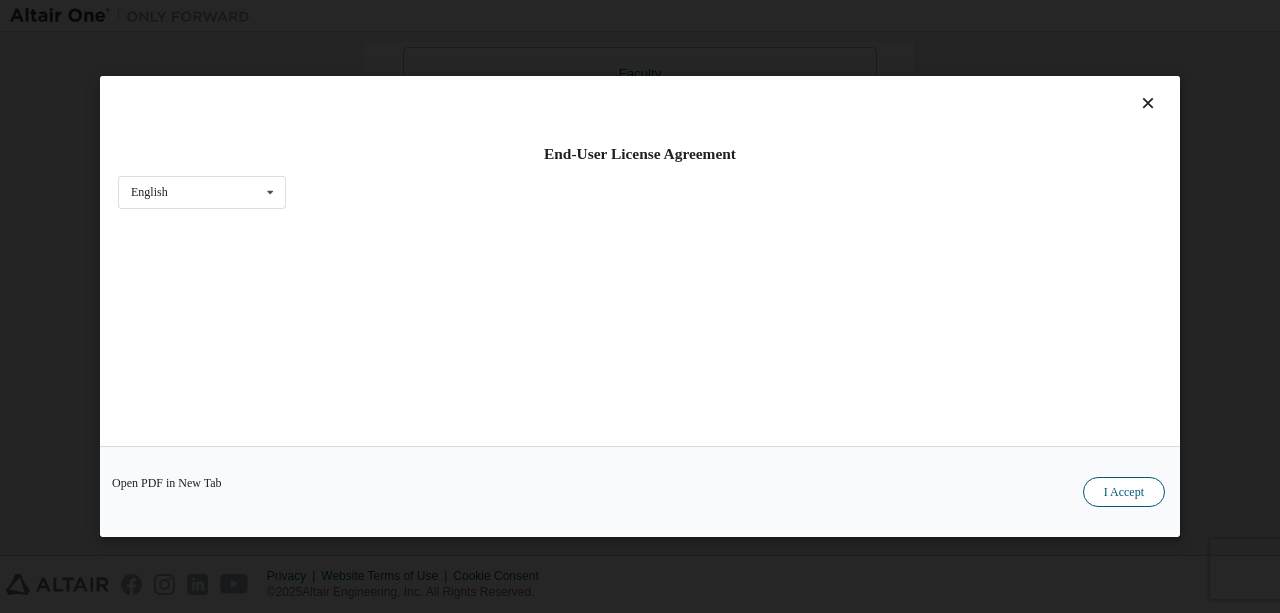 click on "I Accept" at bounding box center (1124, 492) 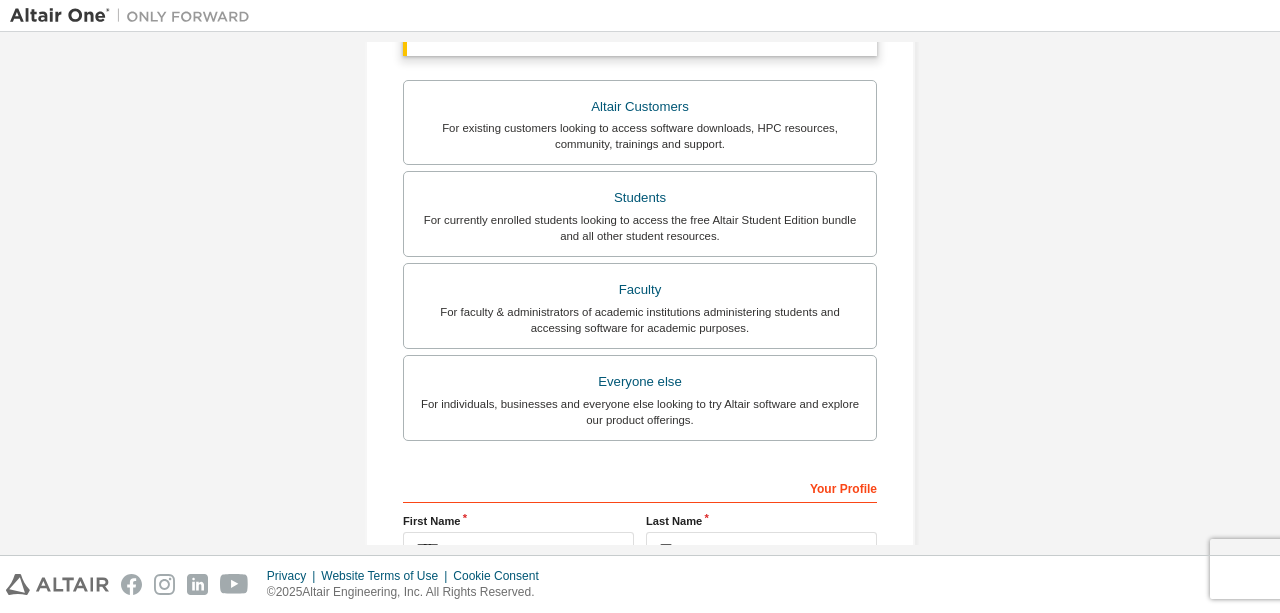 scroll, scrollTop: 384, scrollLeft: 0, axis: vertical 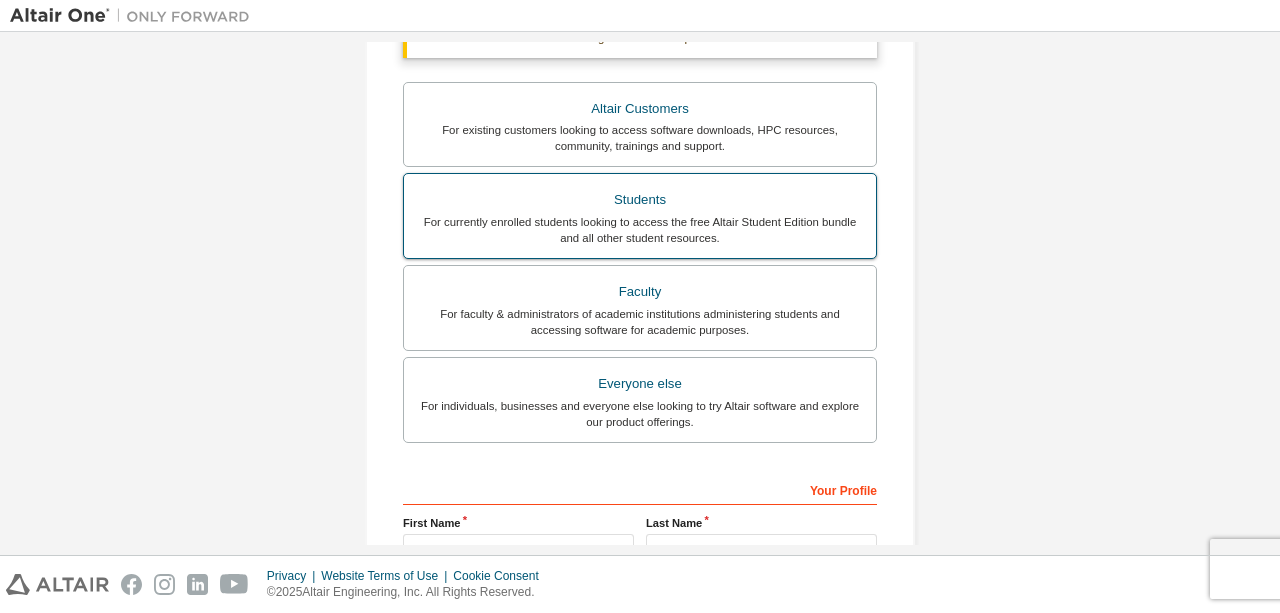 click on "Students For currently enrolled students looking to access the free Altair Student Edition bundle and all other student resources." at bounding box center [640, 216] 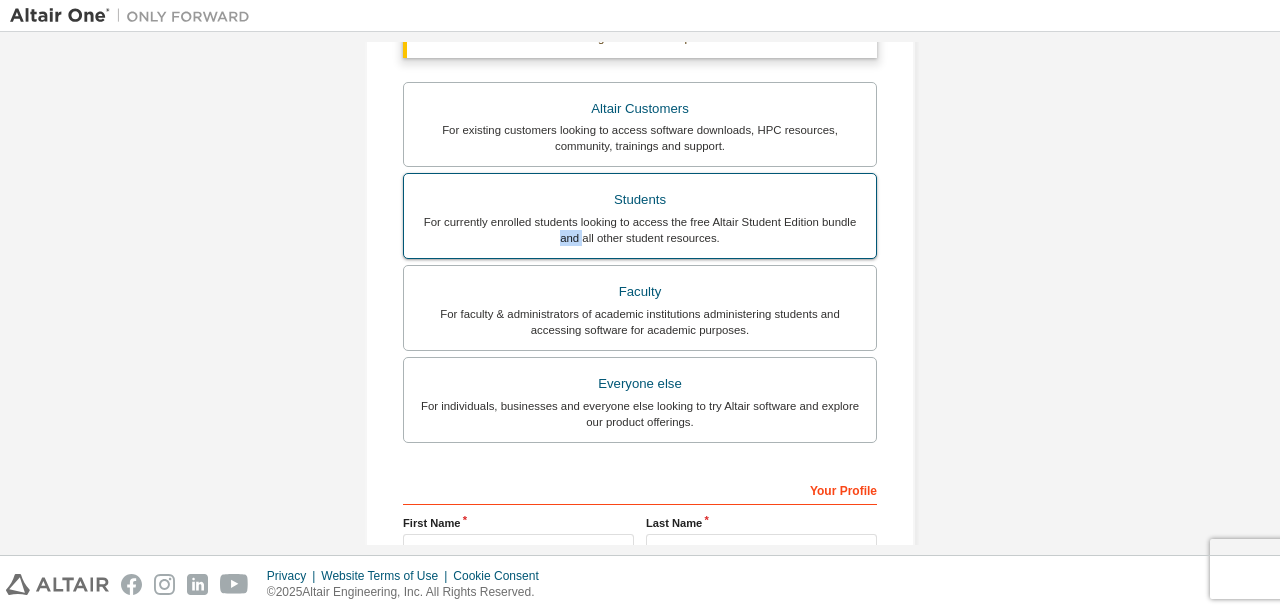 click on "Students For currently enrolled students looking to access the free Altair Student Edition bundle and all other student resources." at bounding box center (640, 216) 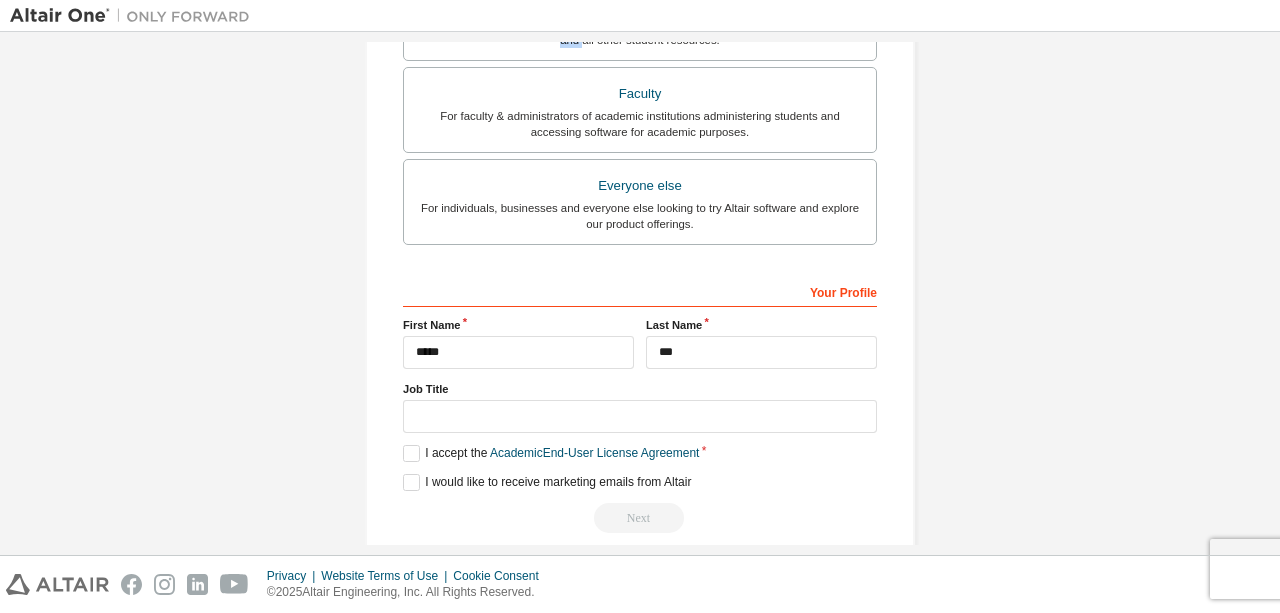 scroll, scrollTop: 584, scrollLeft: 0, axis: vertical 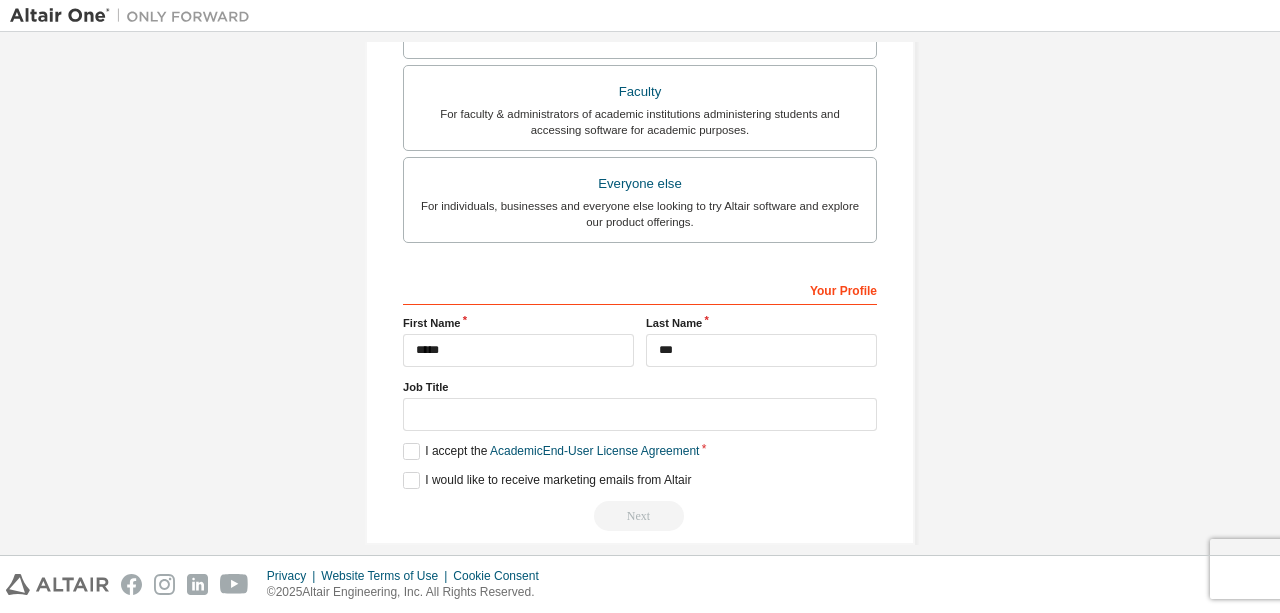 click on "Next" at bounding box center (640, 516) 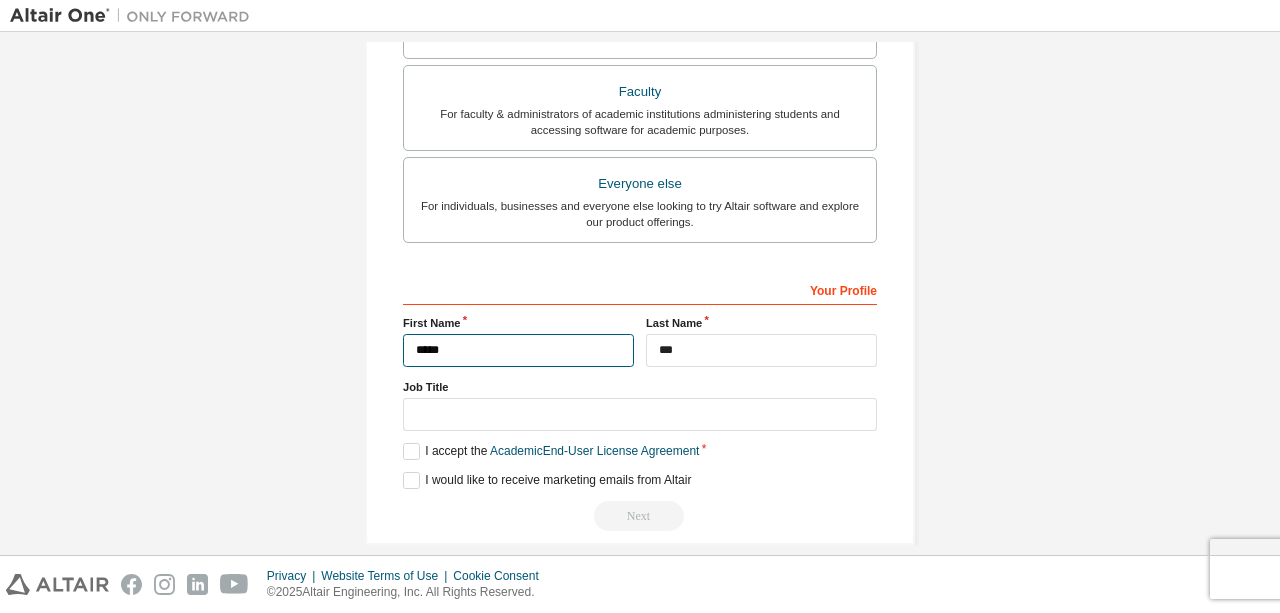 click on "*****" at bounding box center (518, 350) 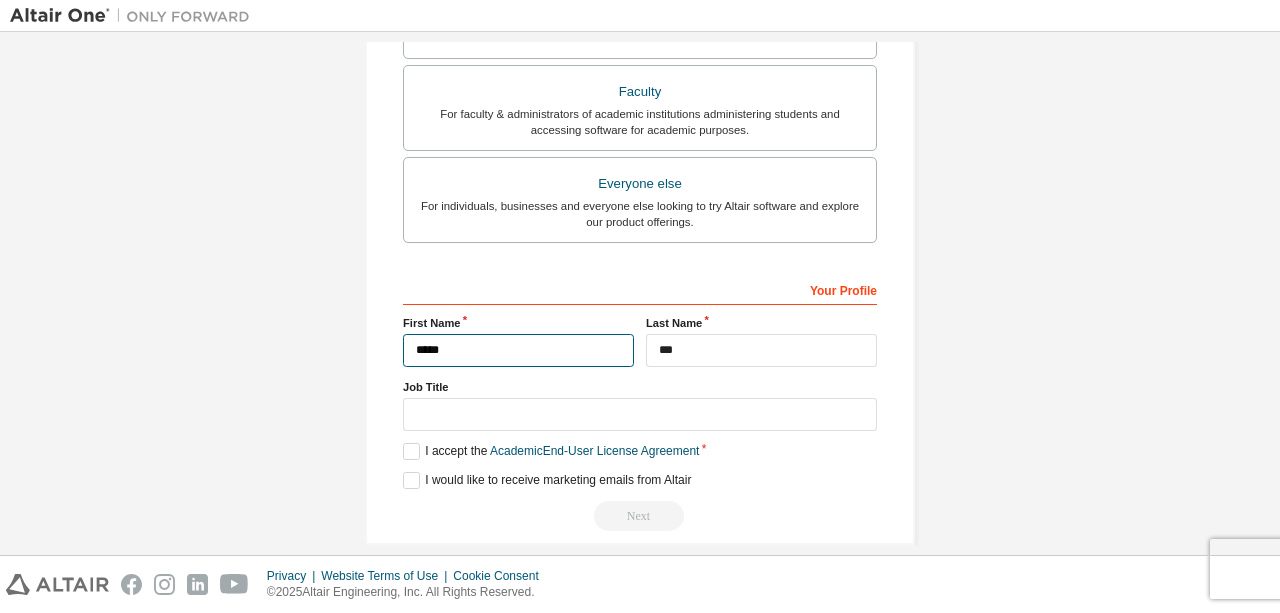 click on "*****" at bounding box center [518, 350] 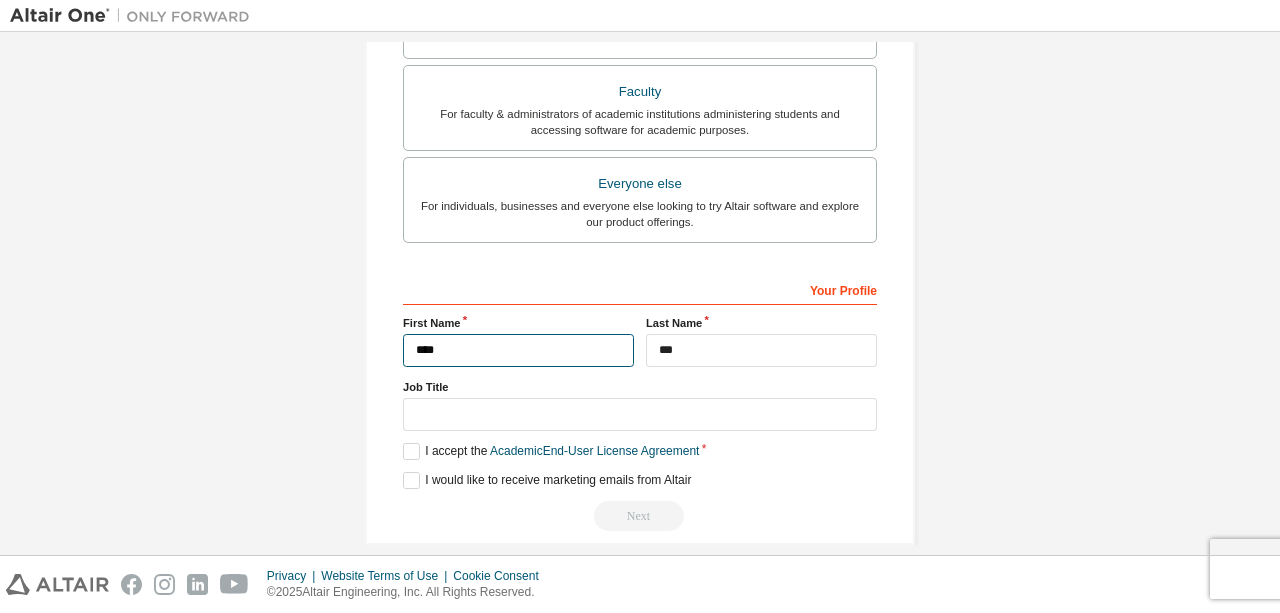 type on "*****" 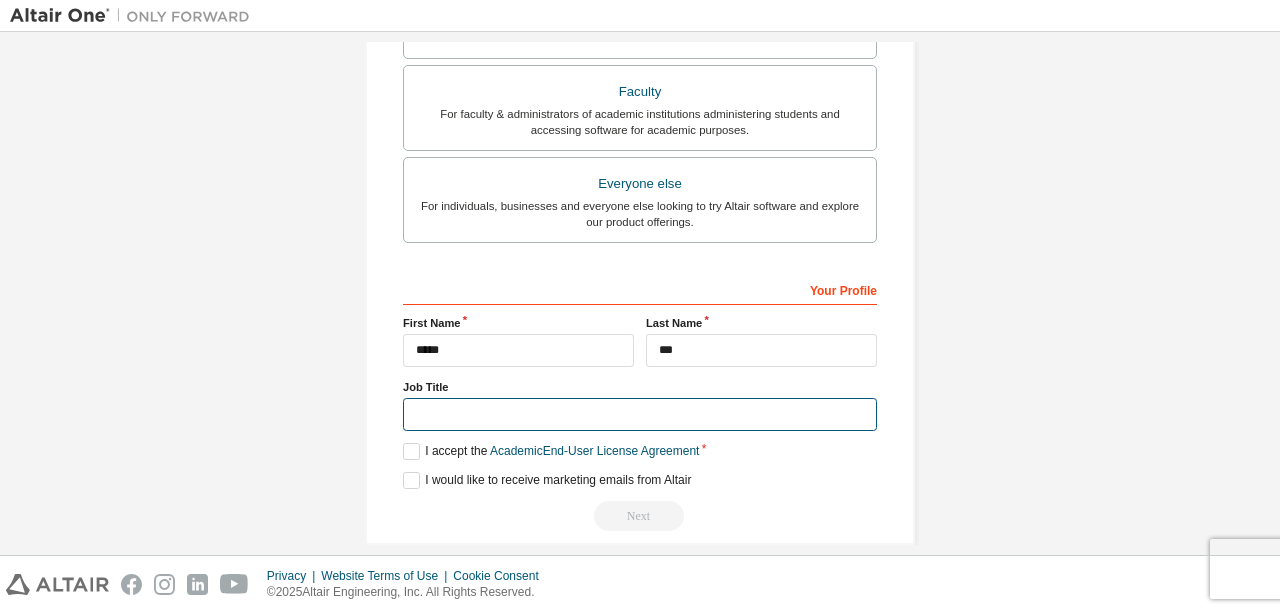 click at bounding box center [640, 414] 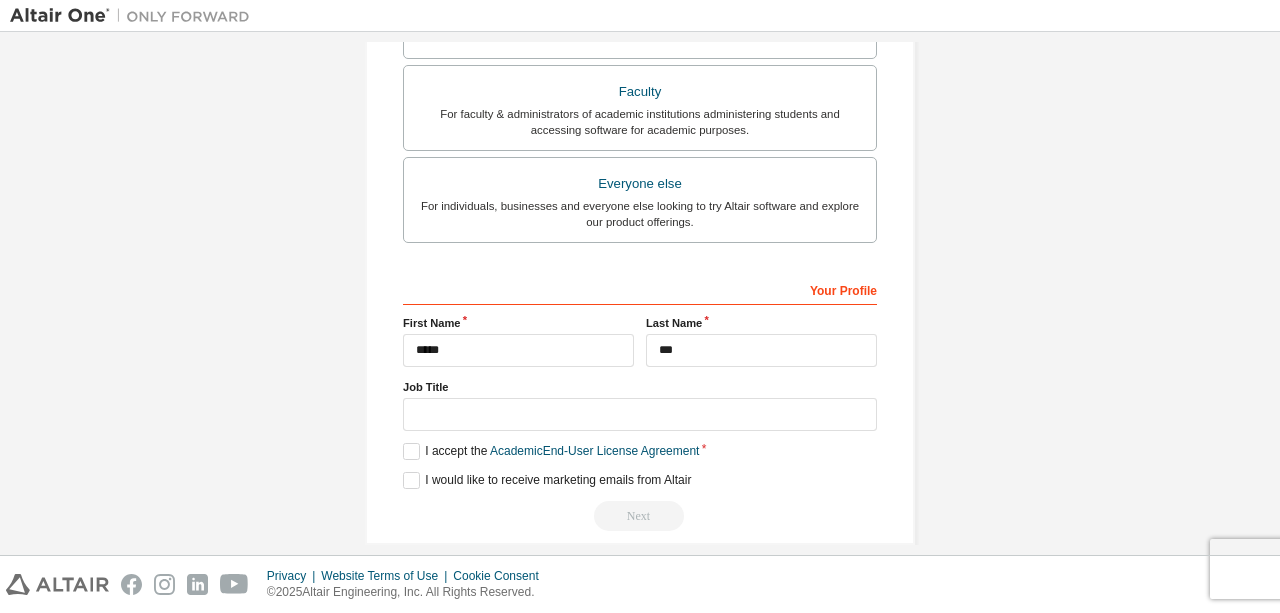 click on "Next" at bounding box center [640, 516] 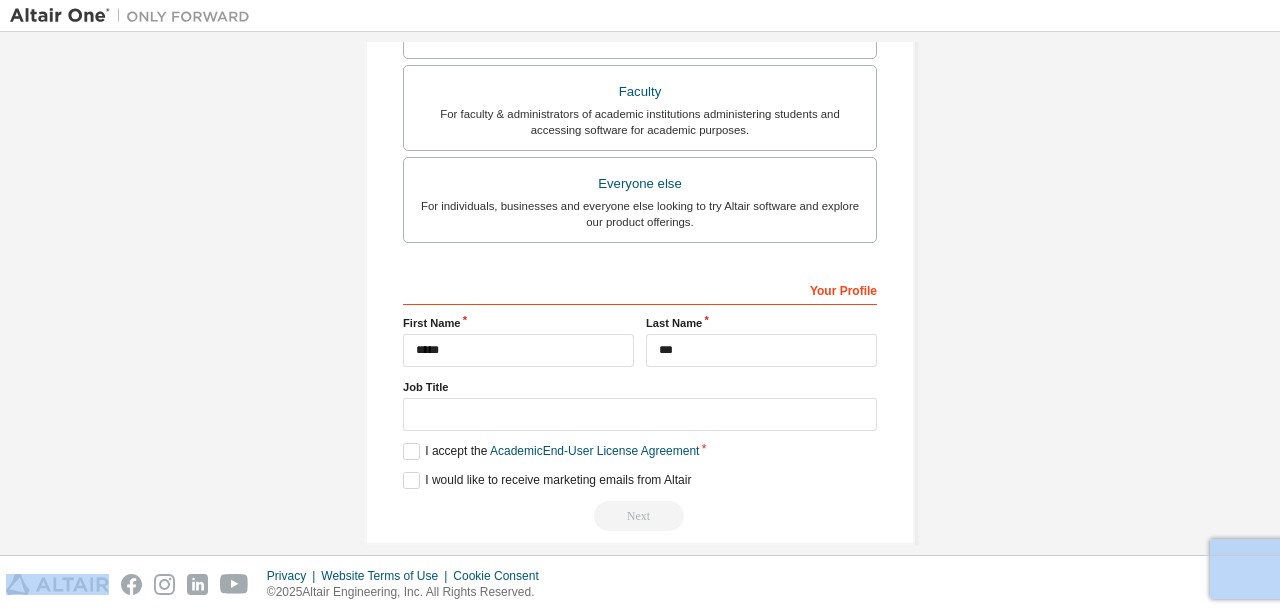 click on "Next" at bounding box center [640, 516] 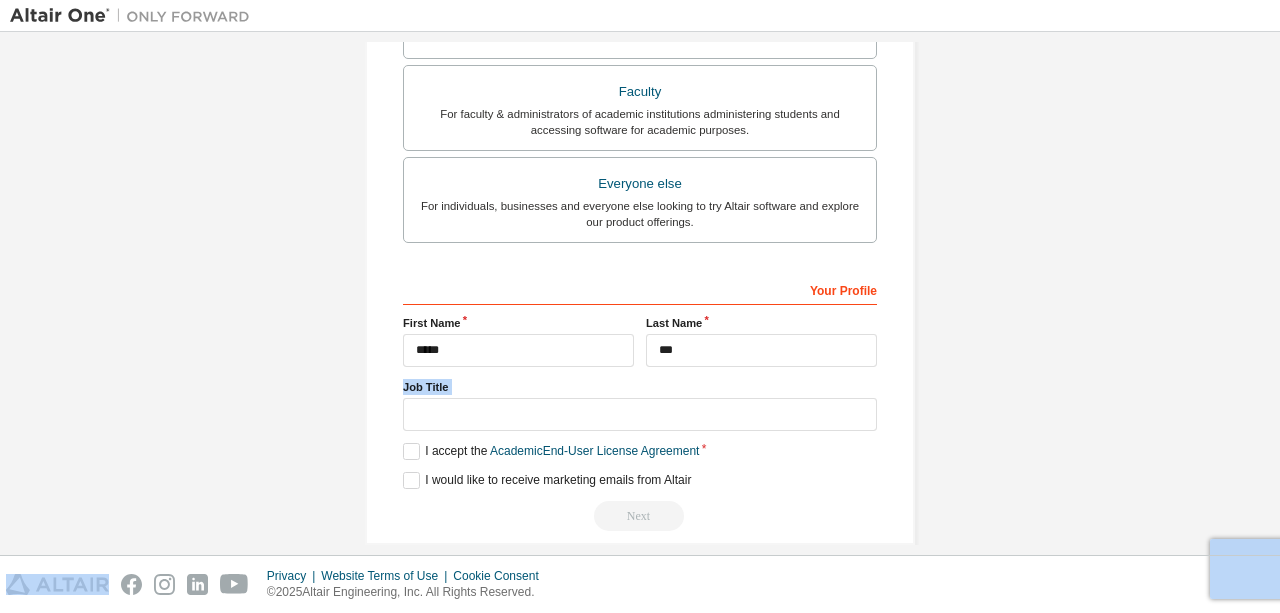 drag, startPoint x: 602, startPoint y: 506, endPoint x: 679, endPoint y: 357, distance: 167.72 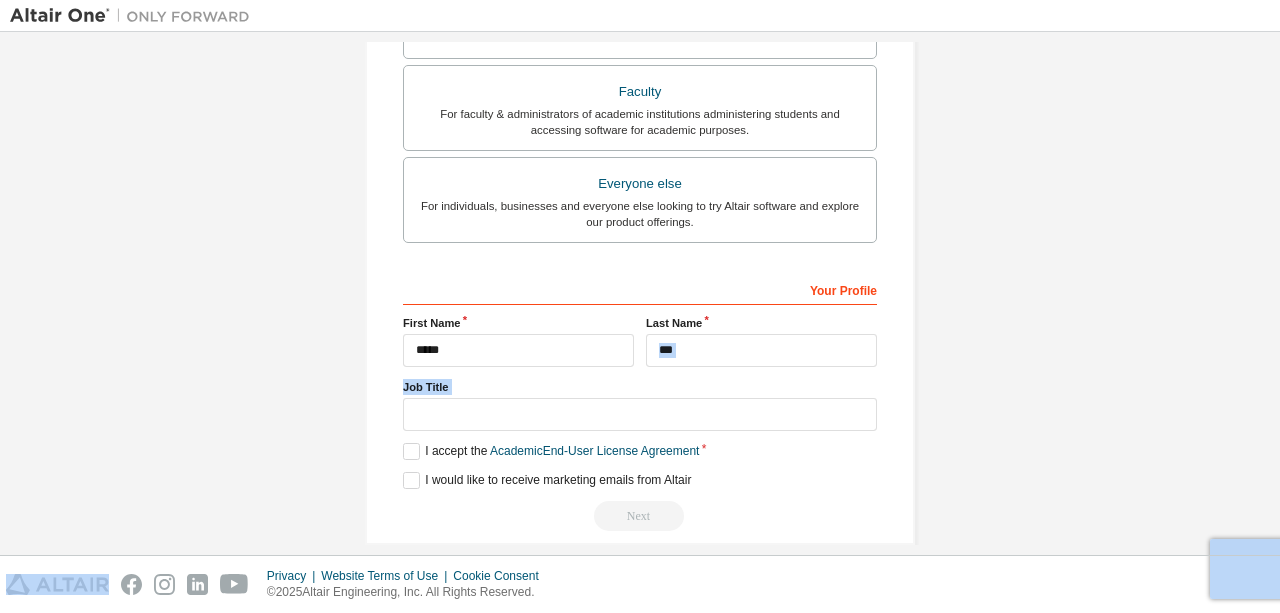 click on "Last Name ***" at bounding box center (761, 341) 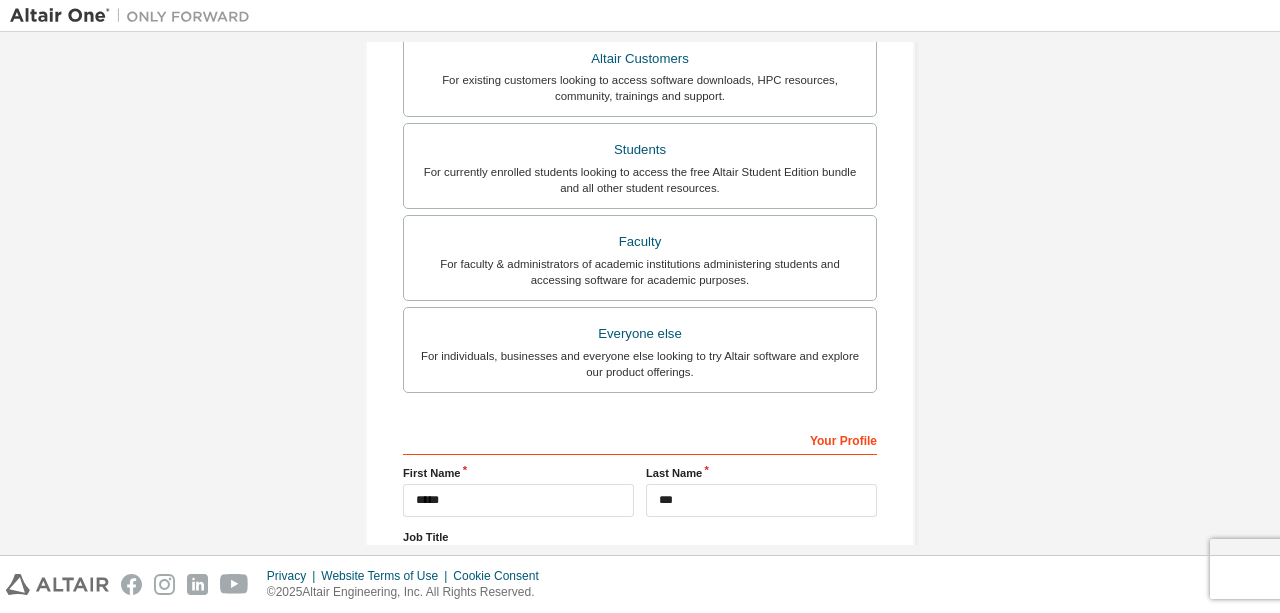 scroll, scrollTop: 562, scrollLeft: 0, axis: vertical 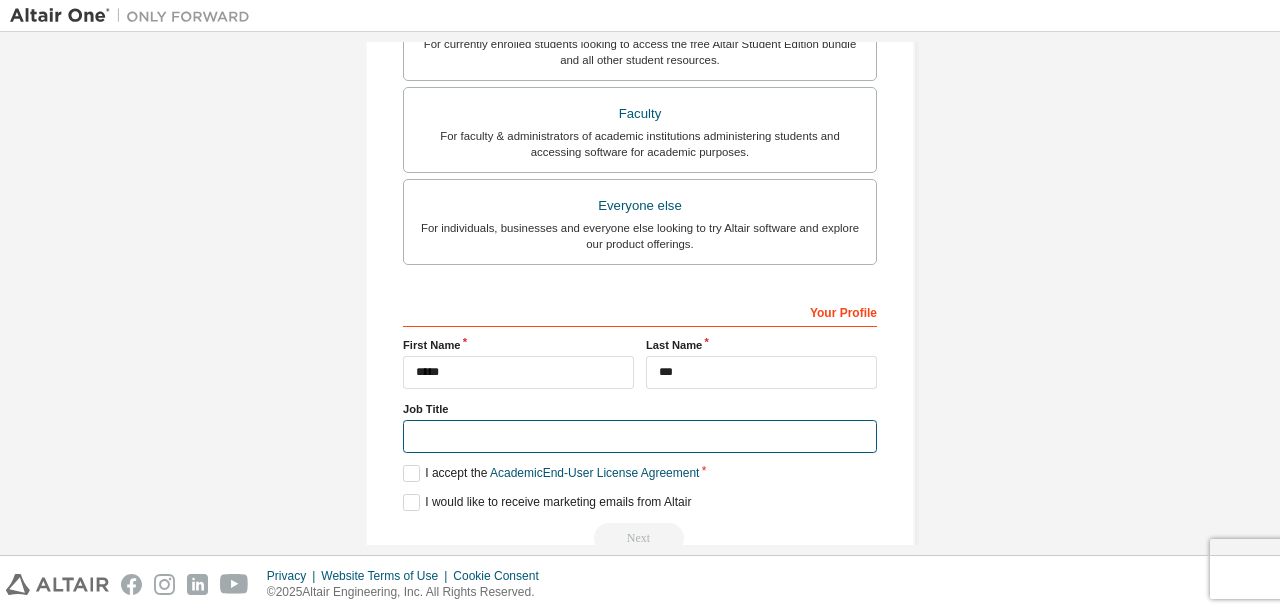 click at bounding box center [640, 436] 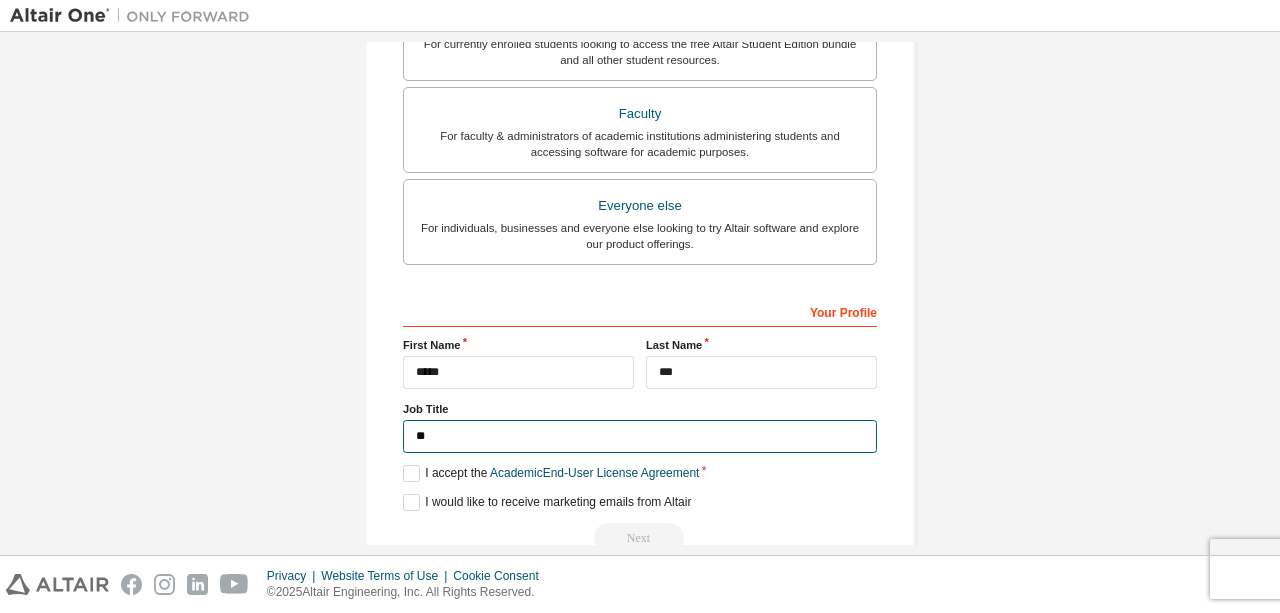 type on "*" 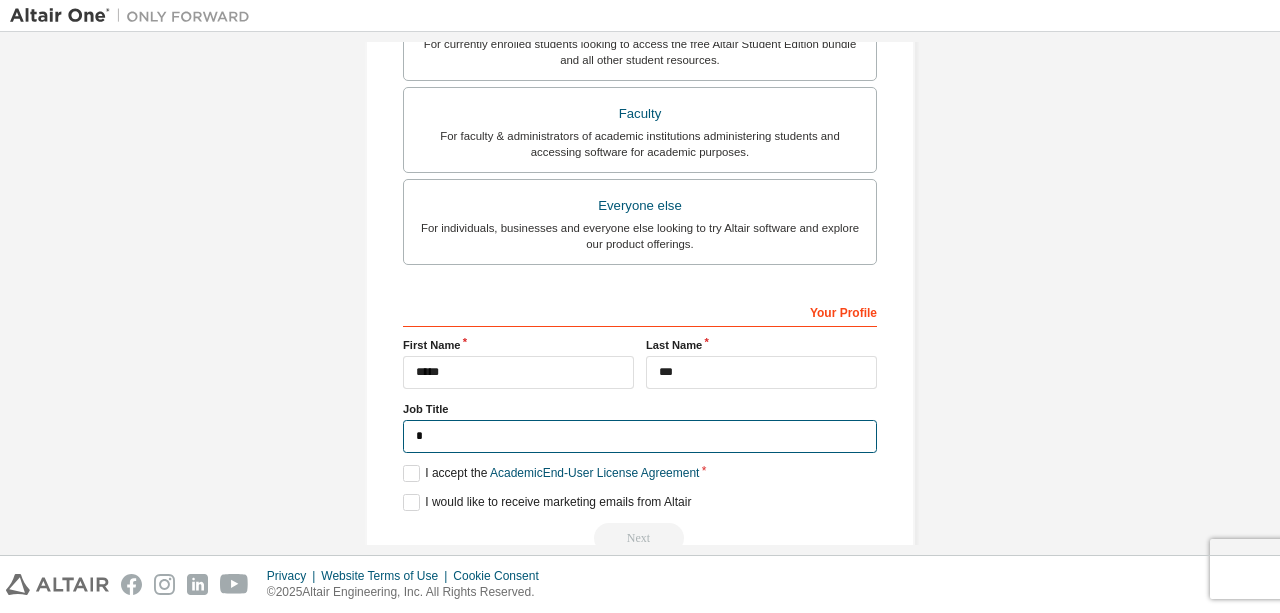 type 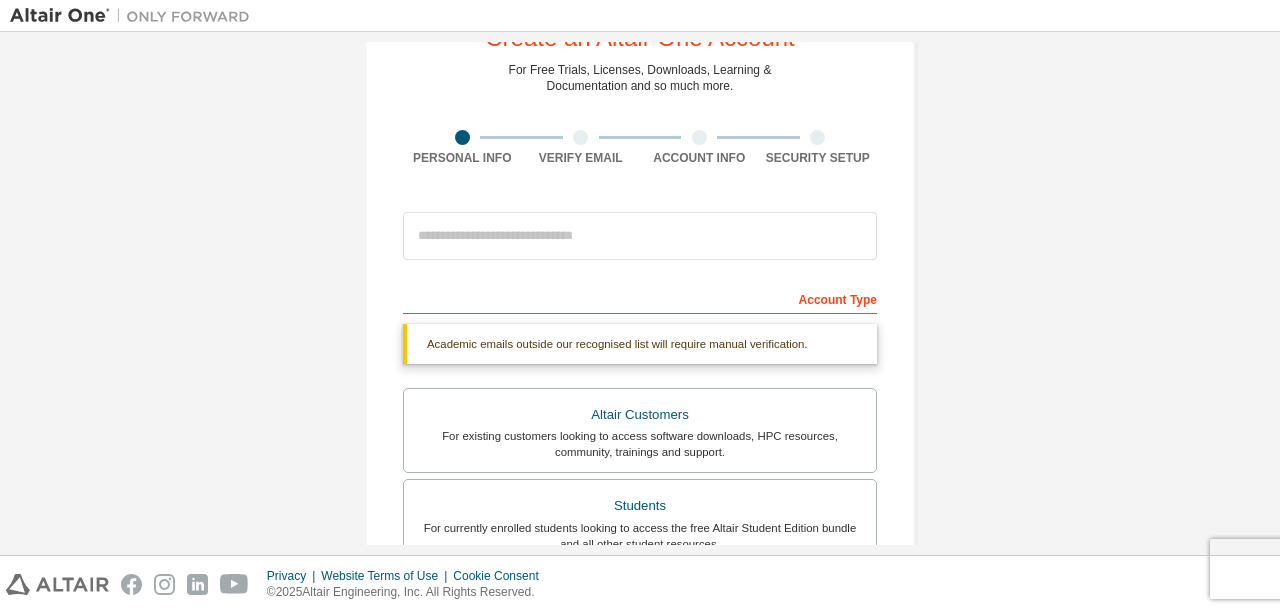 scroll, scrollTop: 78, scrollLeft: 0, axis: vertical 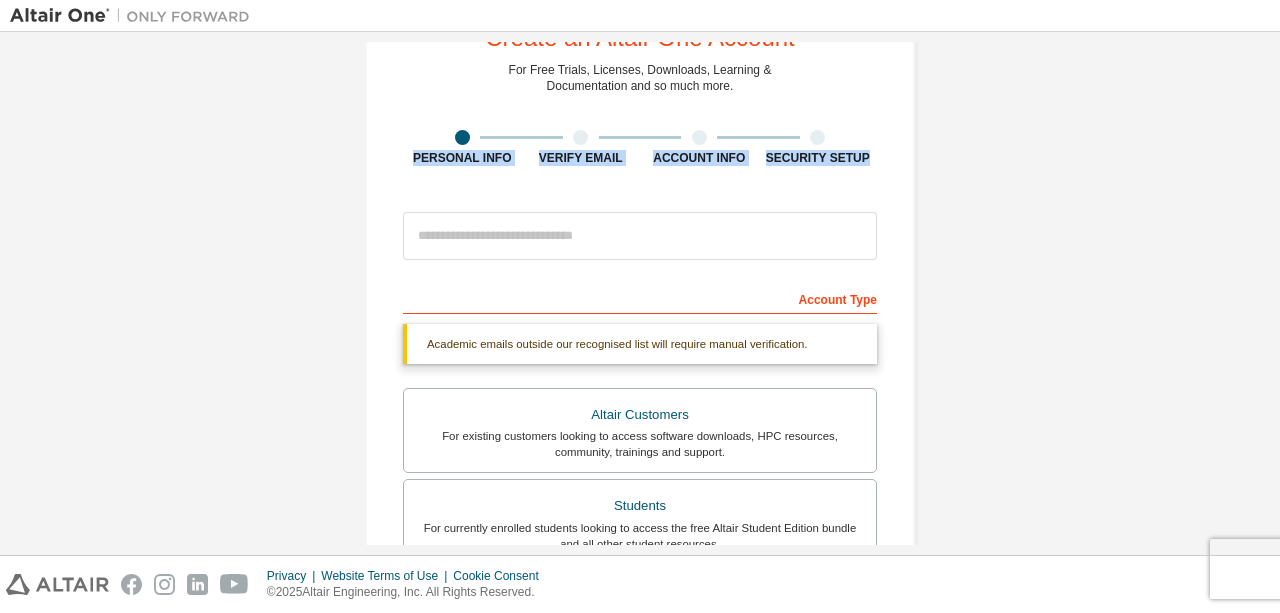 drag, startPoint x: 454, startPoint y: 155, endPoint x: 520, endPoint y: 247, distance: 113.22544 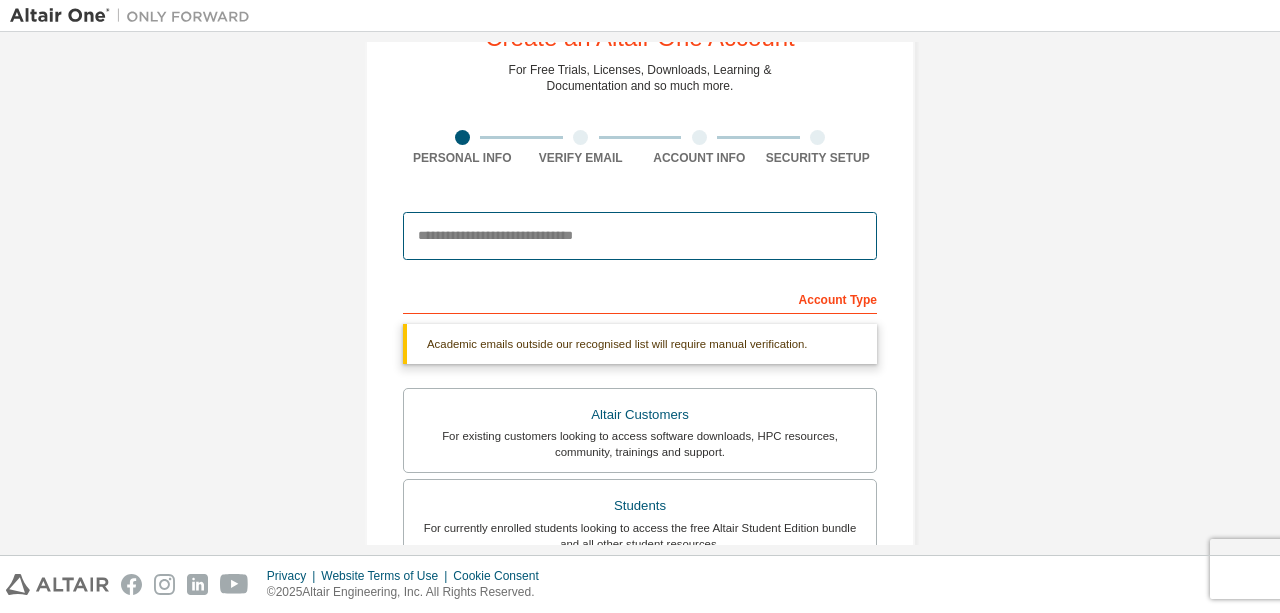 click at bounding box center [640, 236] 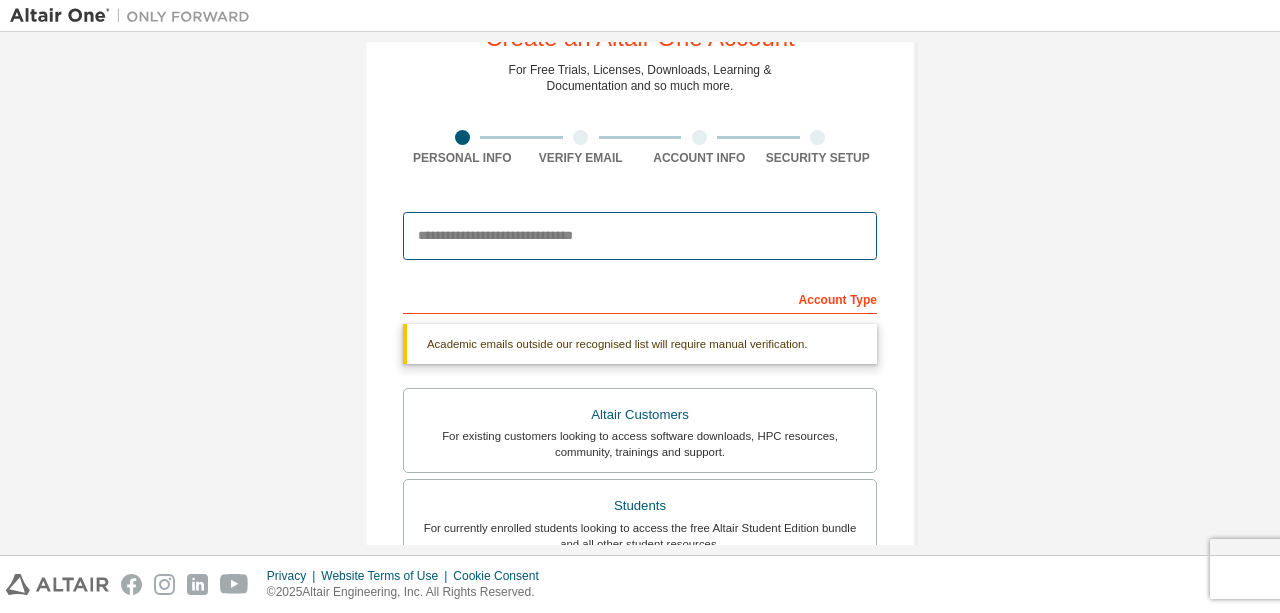 type on "*" 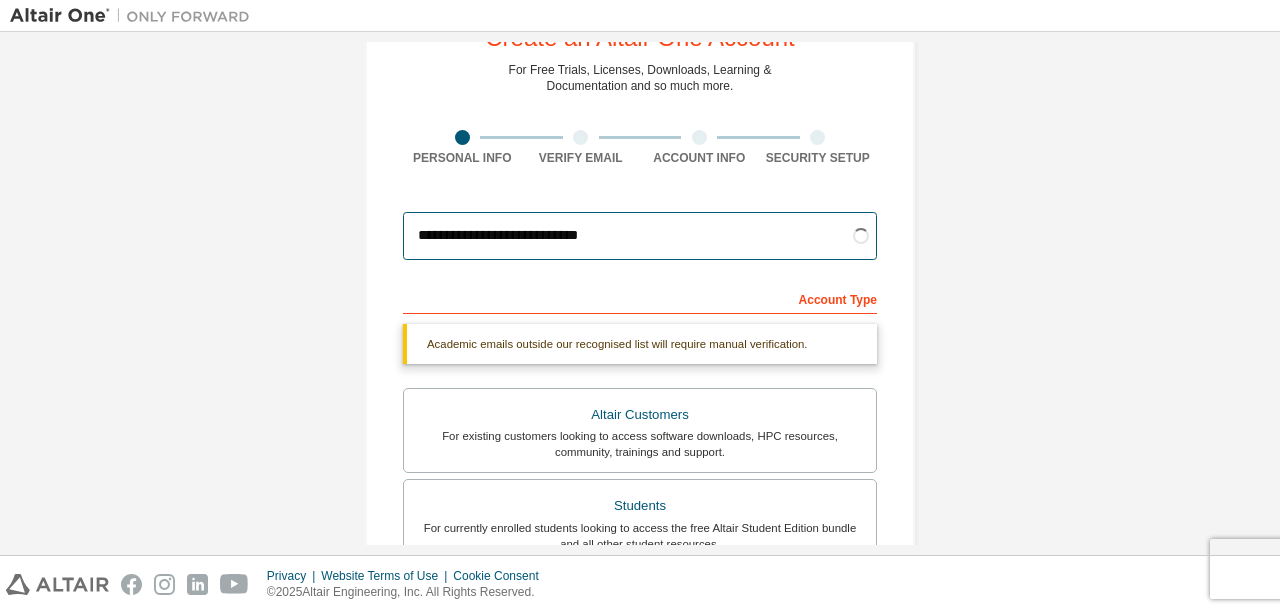 scroll, scrollTop: 166, scrollLeft: 0, axis: vertical 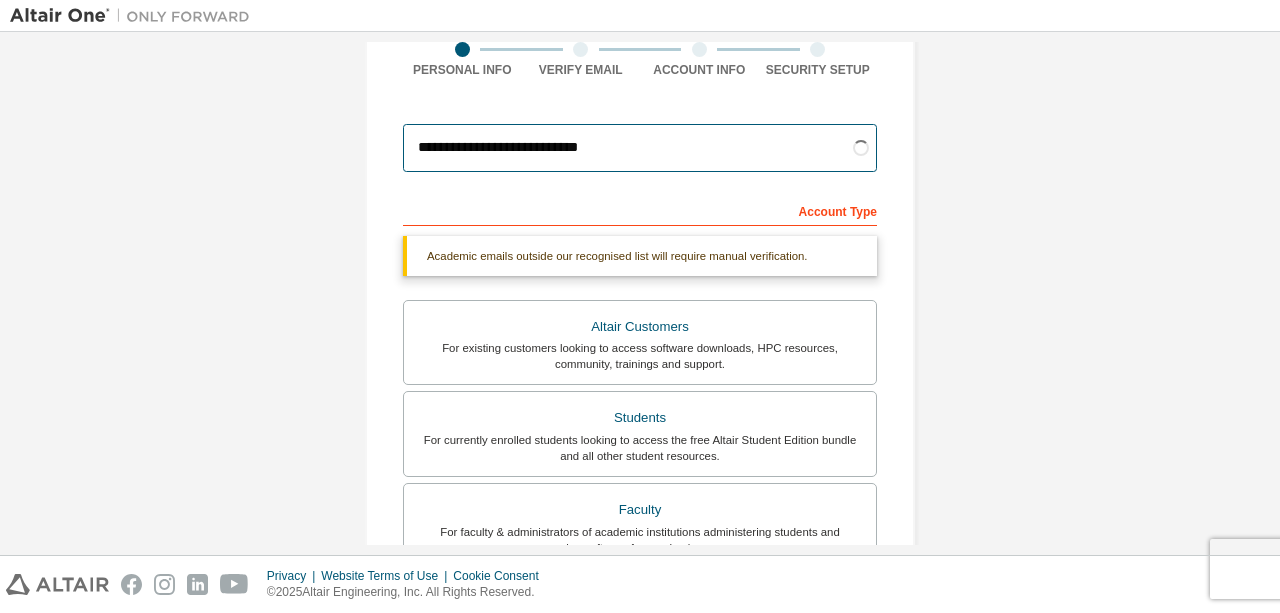 type on "**********" 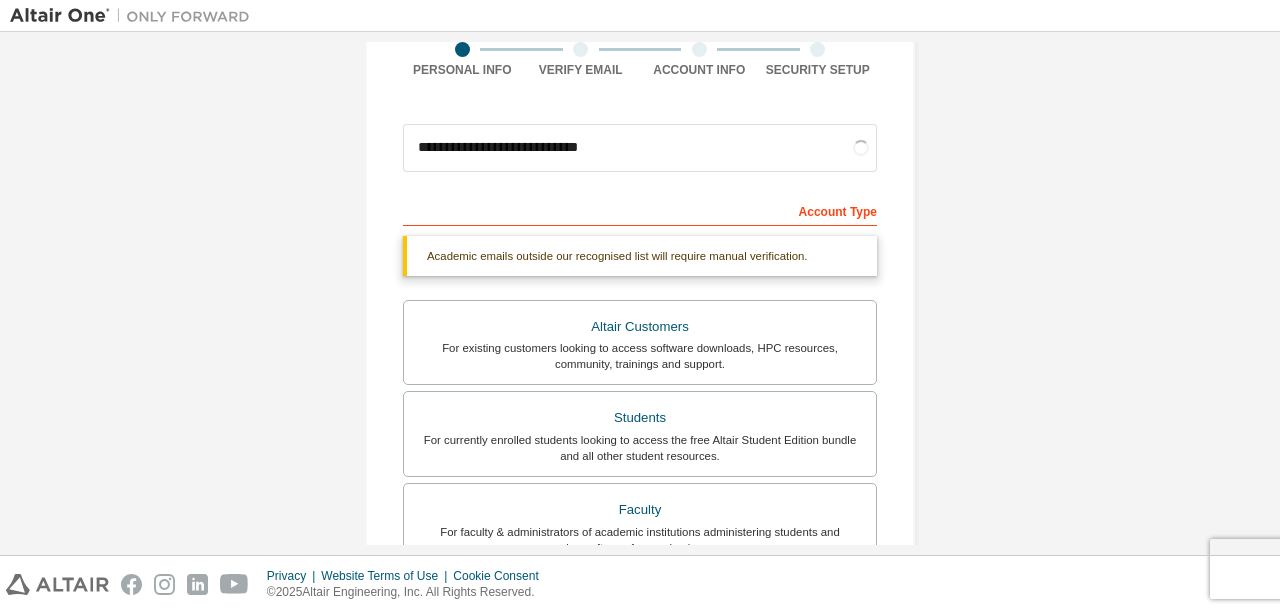click on "Academic emails outside our recognised list will require manual verification." at bounding box center (640, 256) 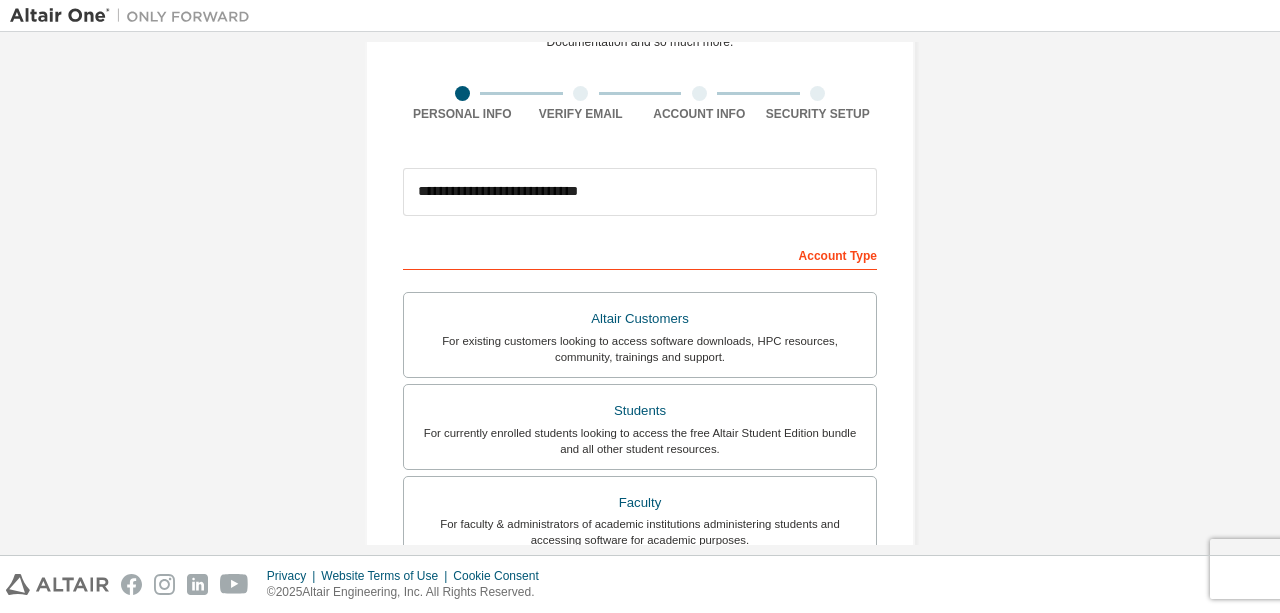 scroll, scrollTop: 124, scrollLeft: 0, axis: vertical 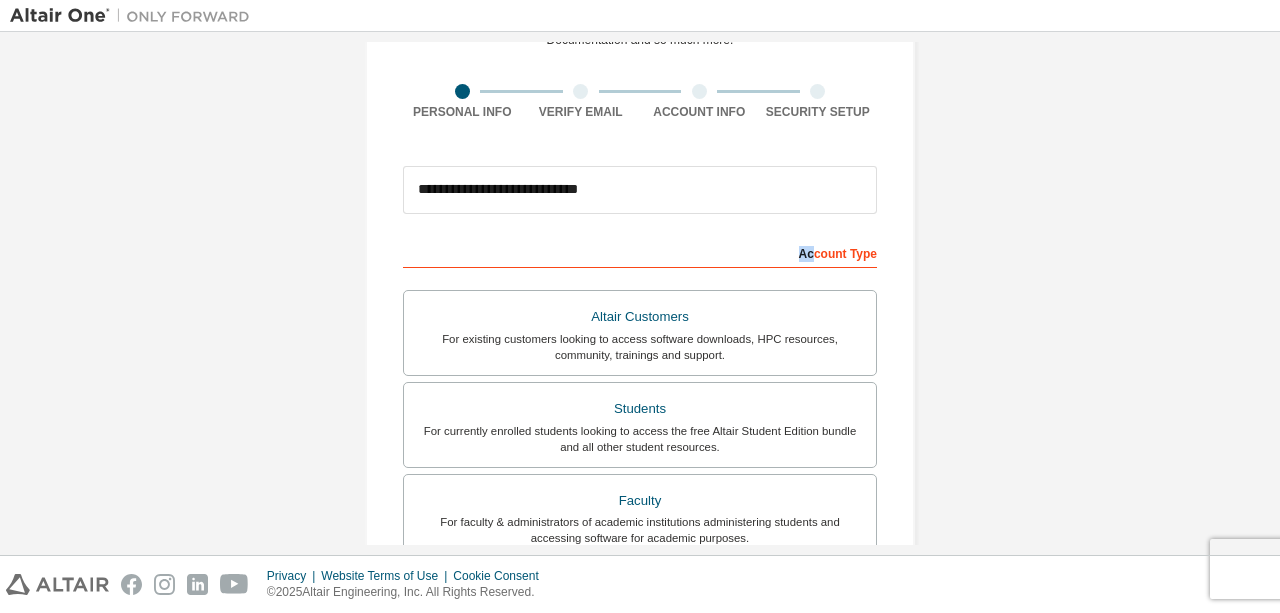 drag, startPoint x: 679, startPoint y: 255, endPoint x: 809, endPoint y: 254, distance: 130.00385 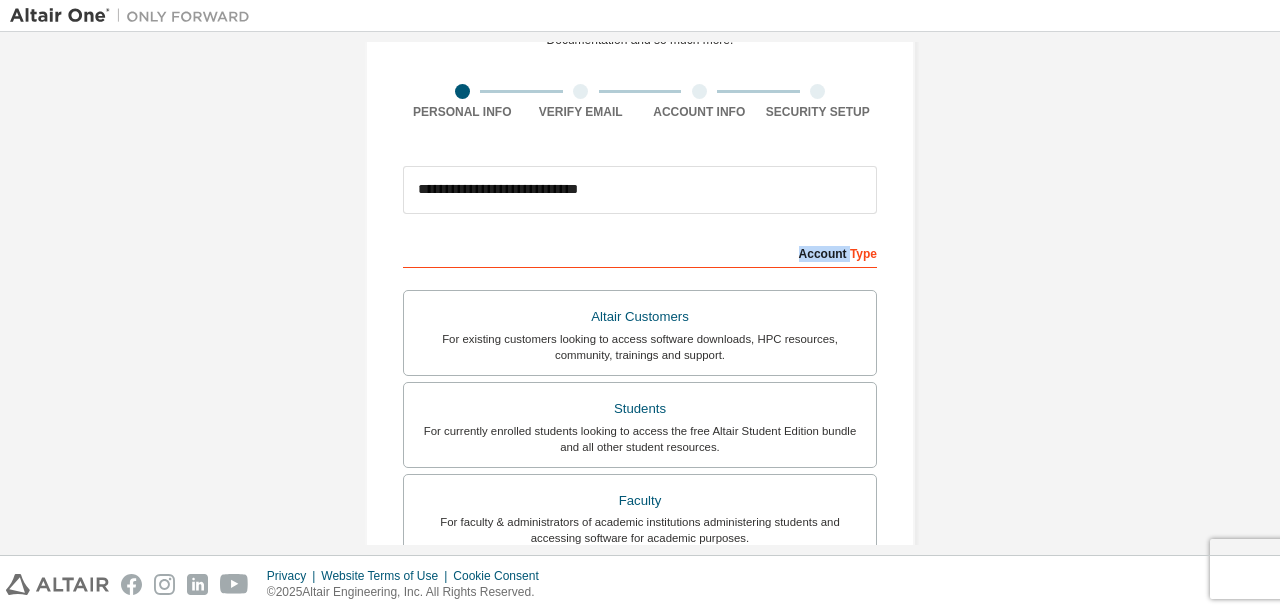 click on "Account Type" at bounding box center [640, 252] 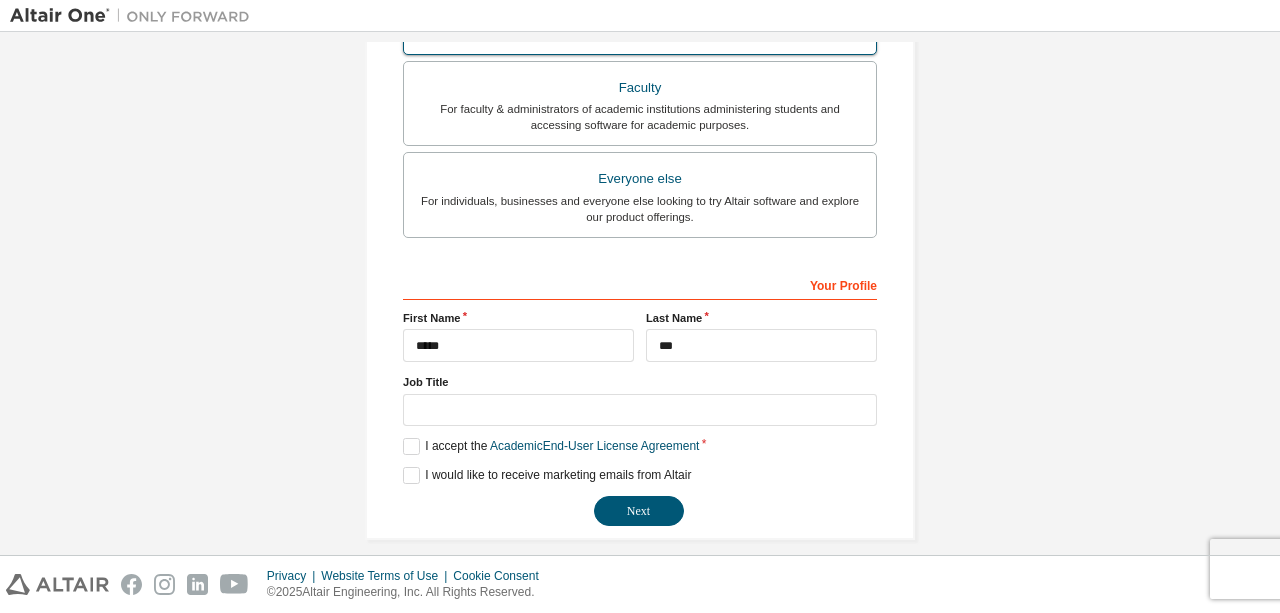 scroll, scrollTop: 550, scrollLeft: 0, axis: vertical 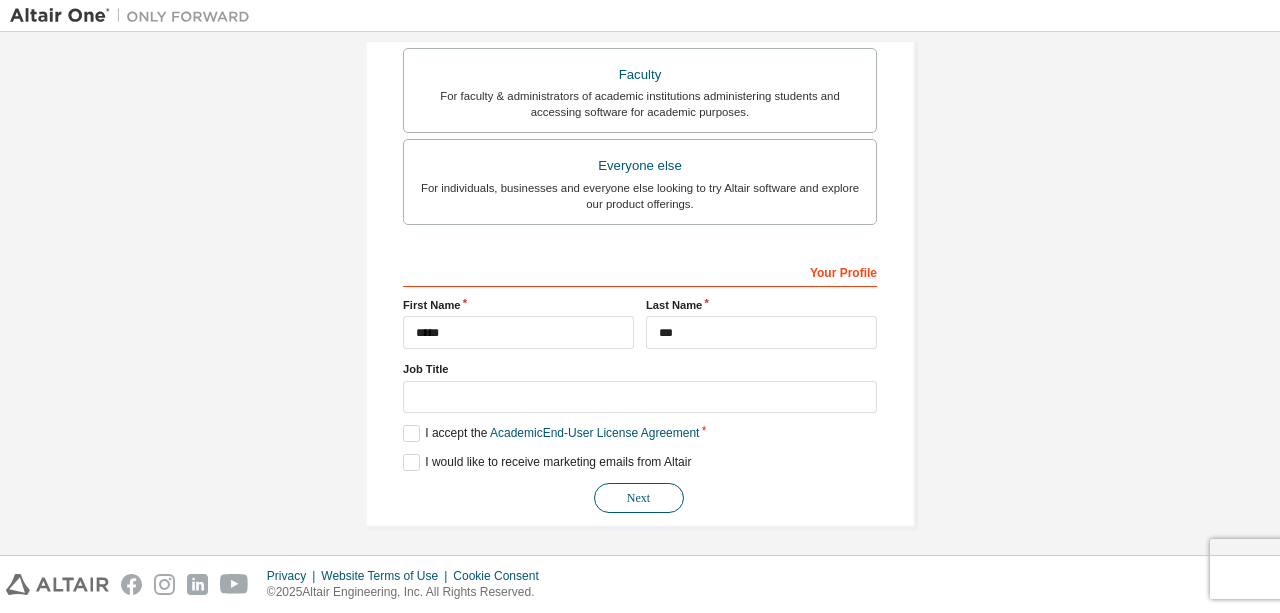 click on "Next" at bounding box center [639, 498] 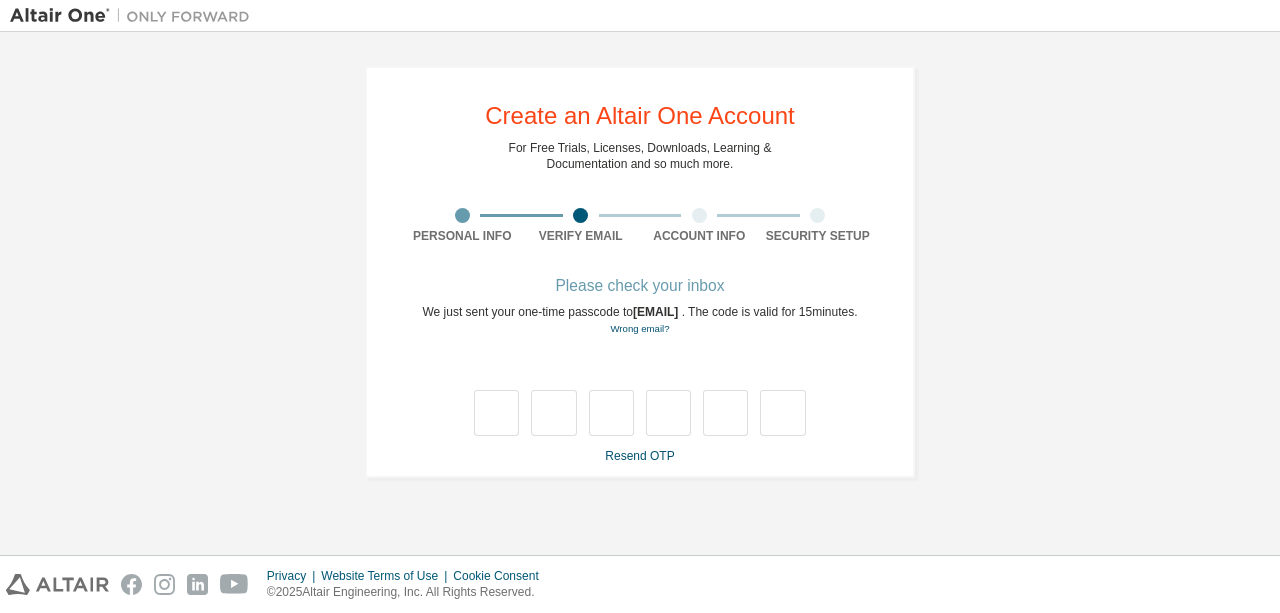 scroll, scrollTop: 0, scrollLeft: 0, axis: both 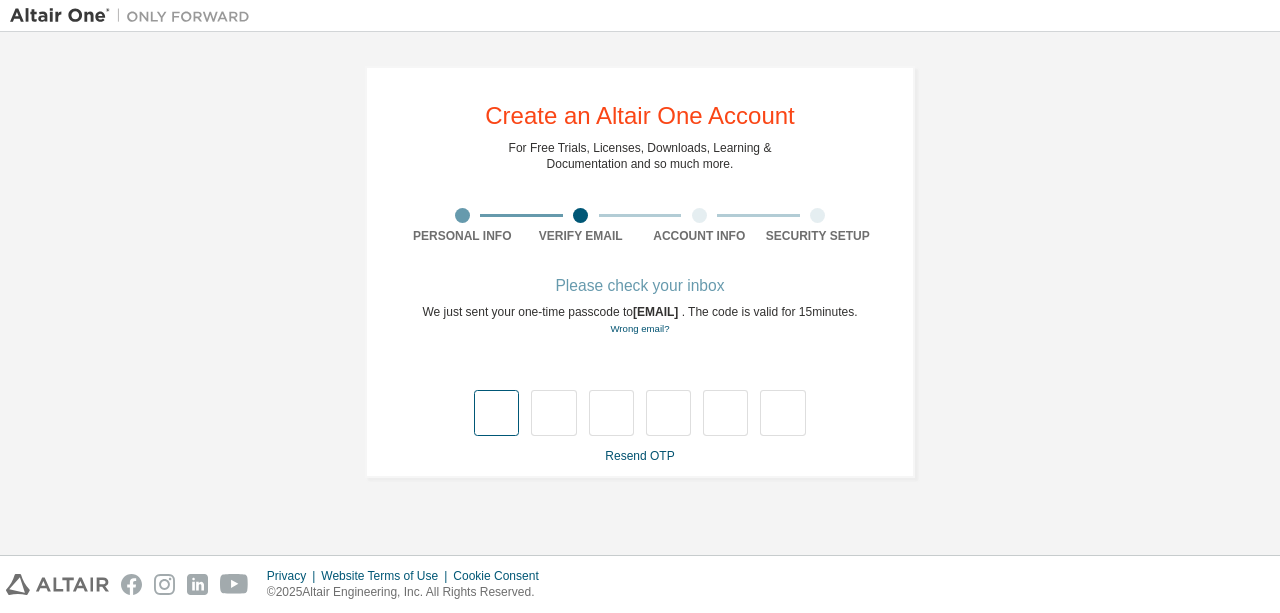click at bounding box center [496, 413] 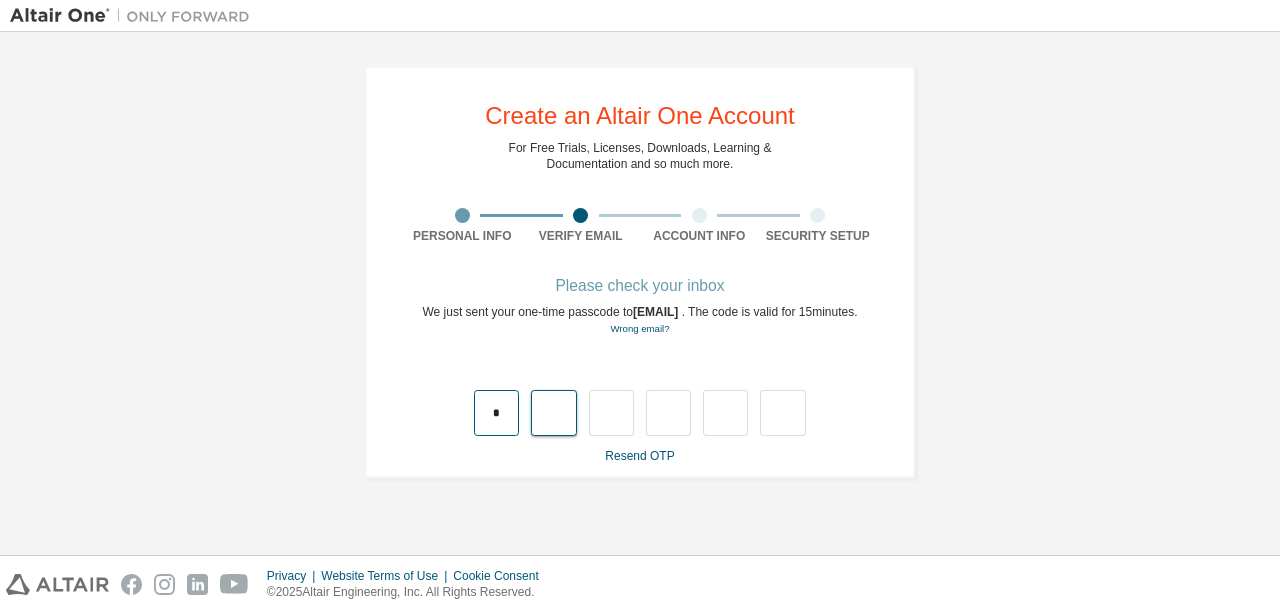 type on "*" 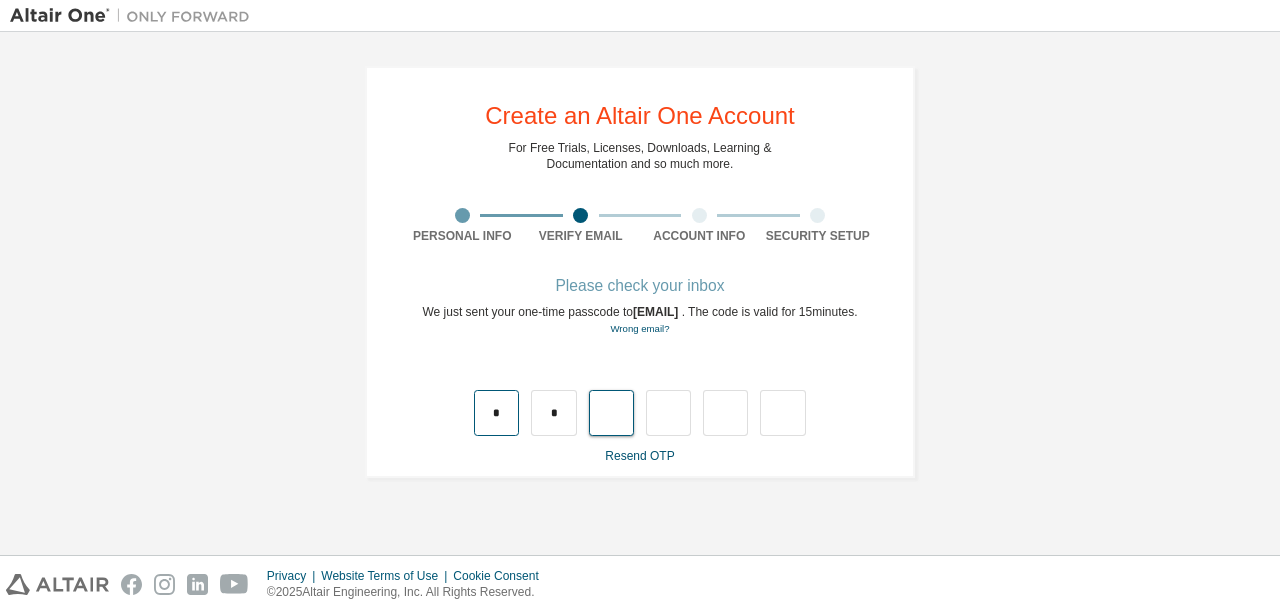 type on "*" 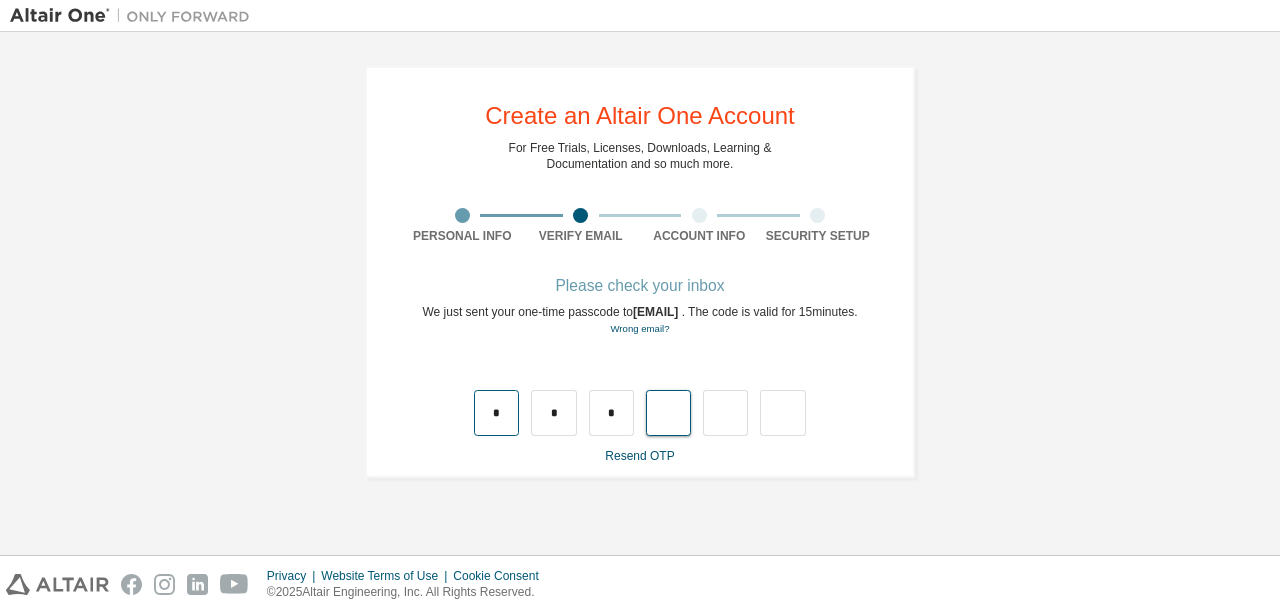 type on "*" 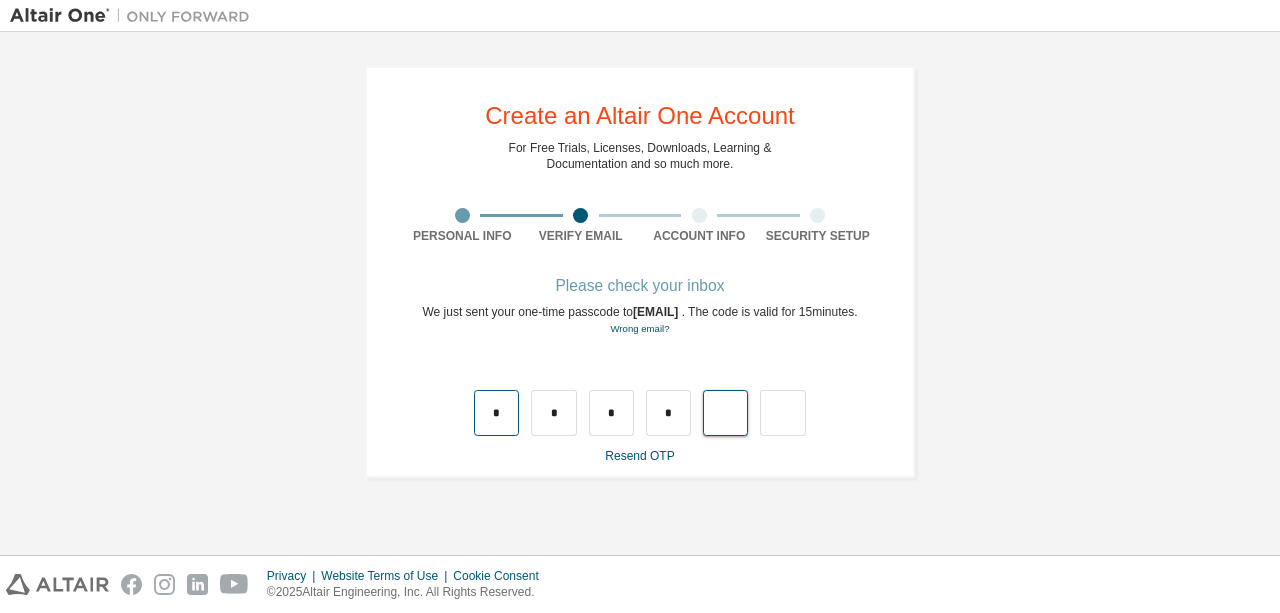 type on "*" 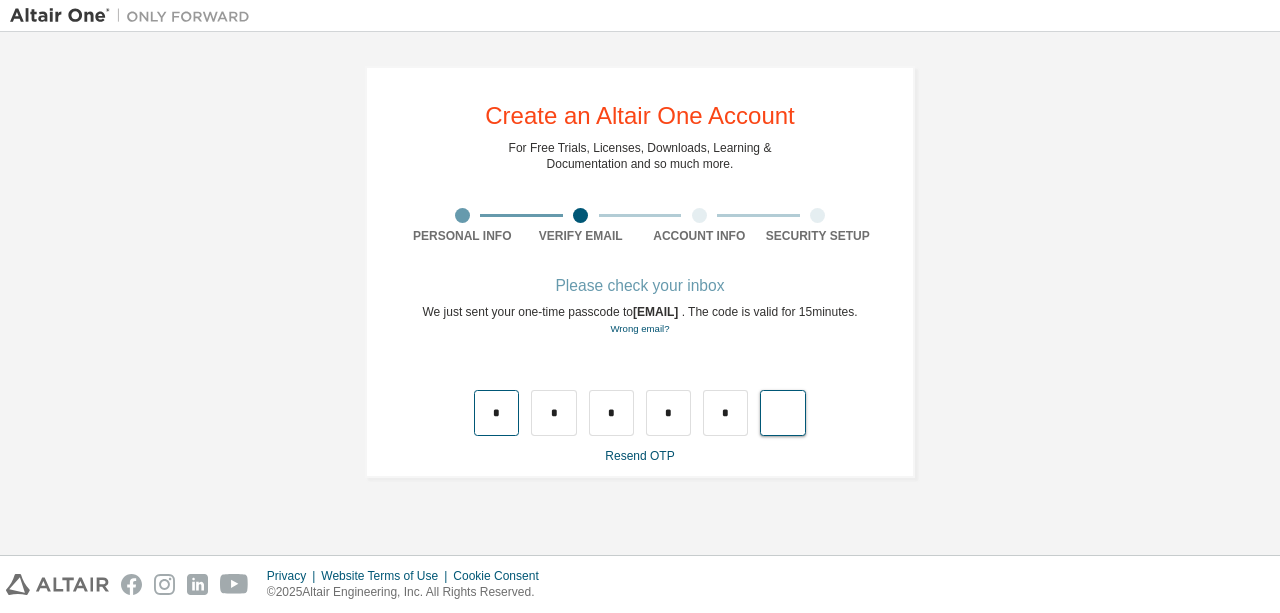type on "*" 